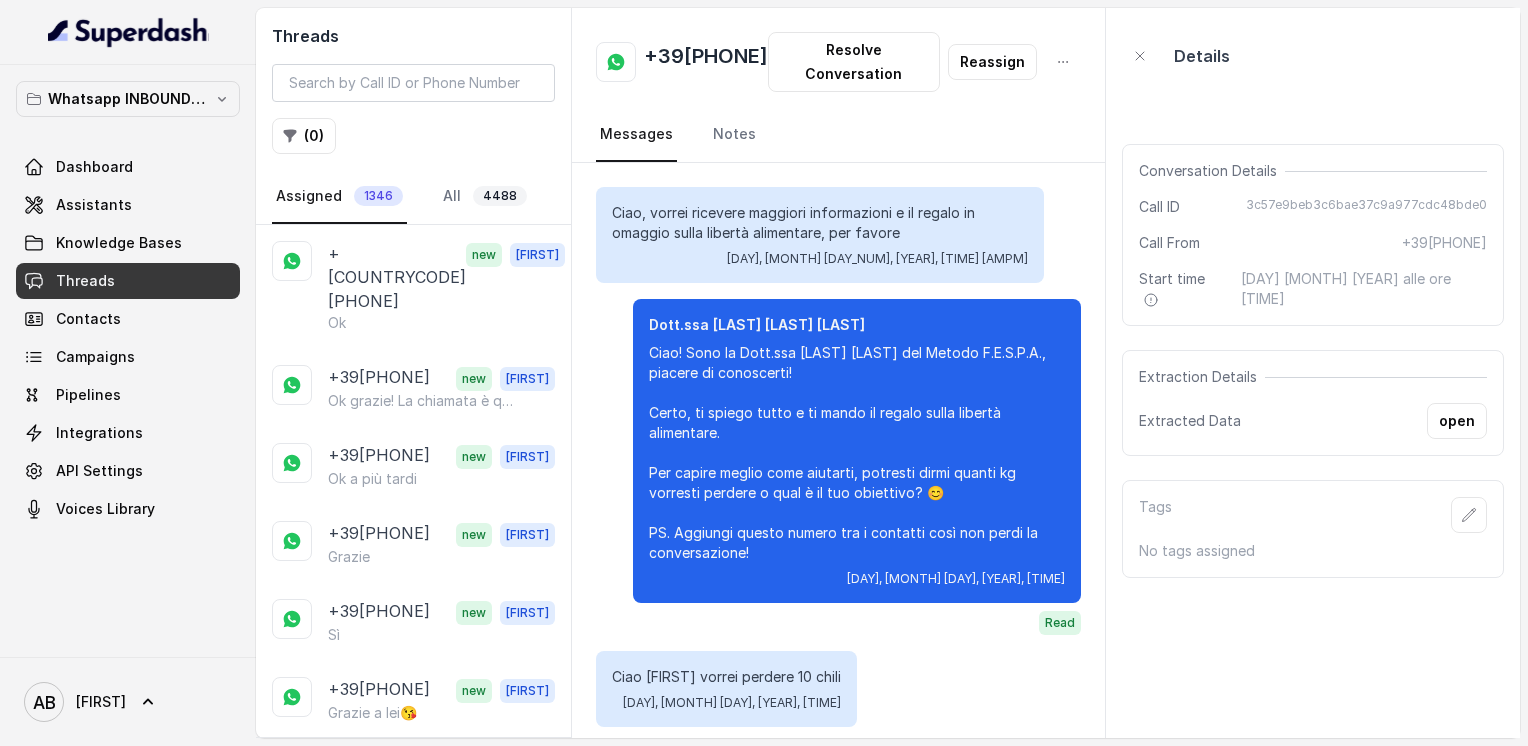 scroll, scrollTop: 0, scrollLeft: 0, axis: both 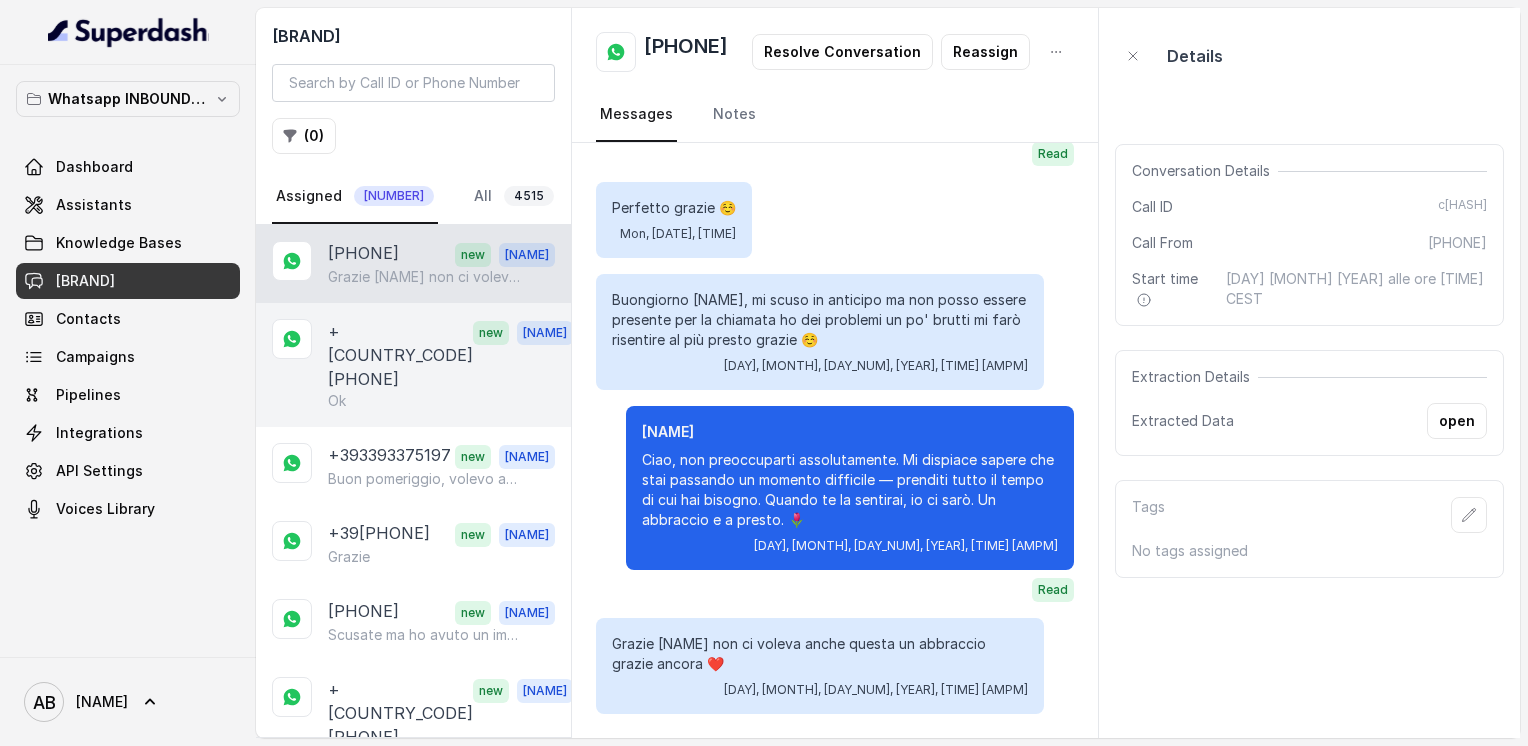 click on "+[COUNTRY_CODE][PHONE]" at bounding box center [400, 355] 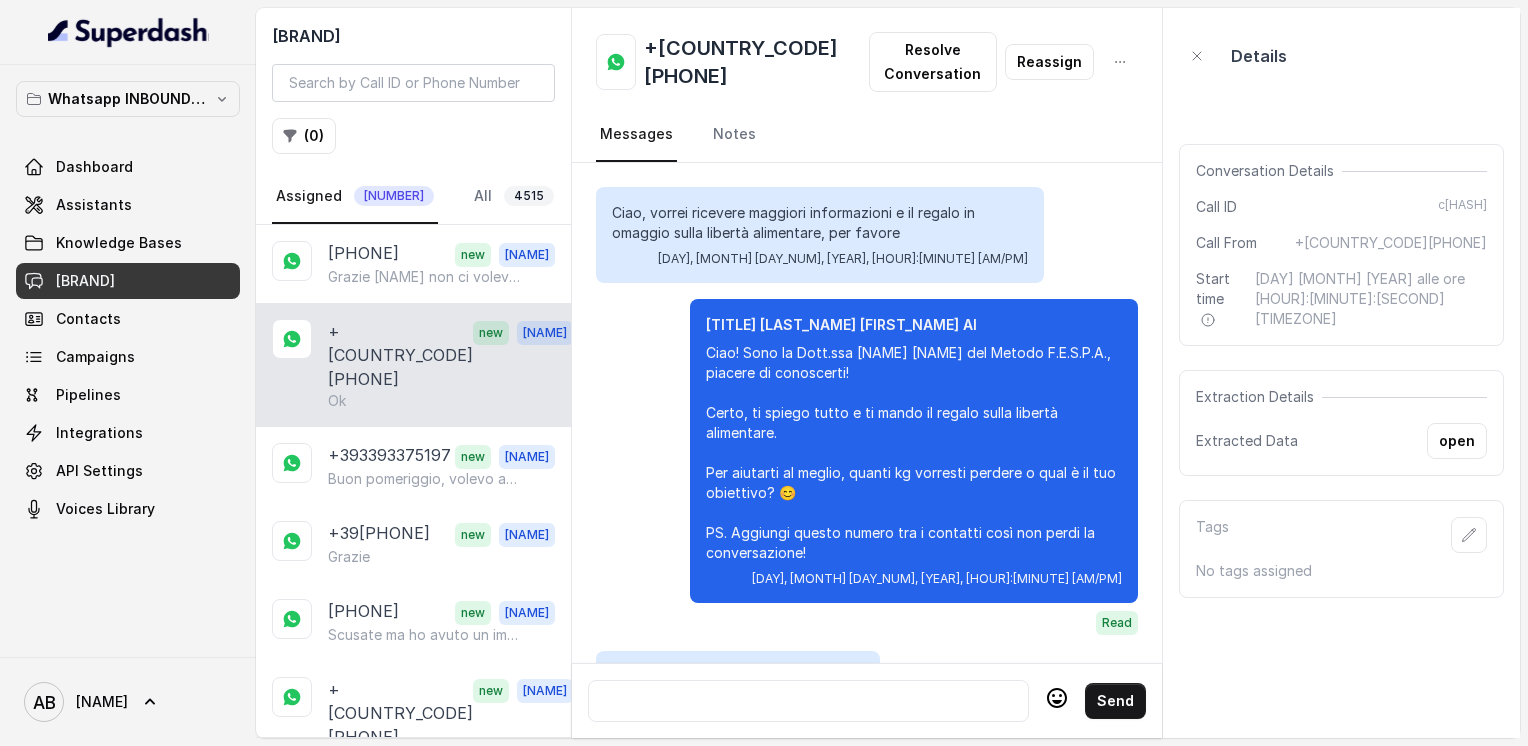 scroll, scrollTop: 2404, scrollLeft: 0, axis: vertical 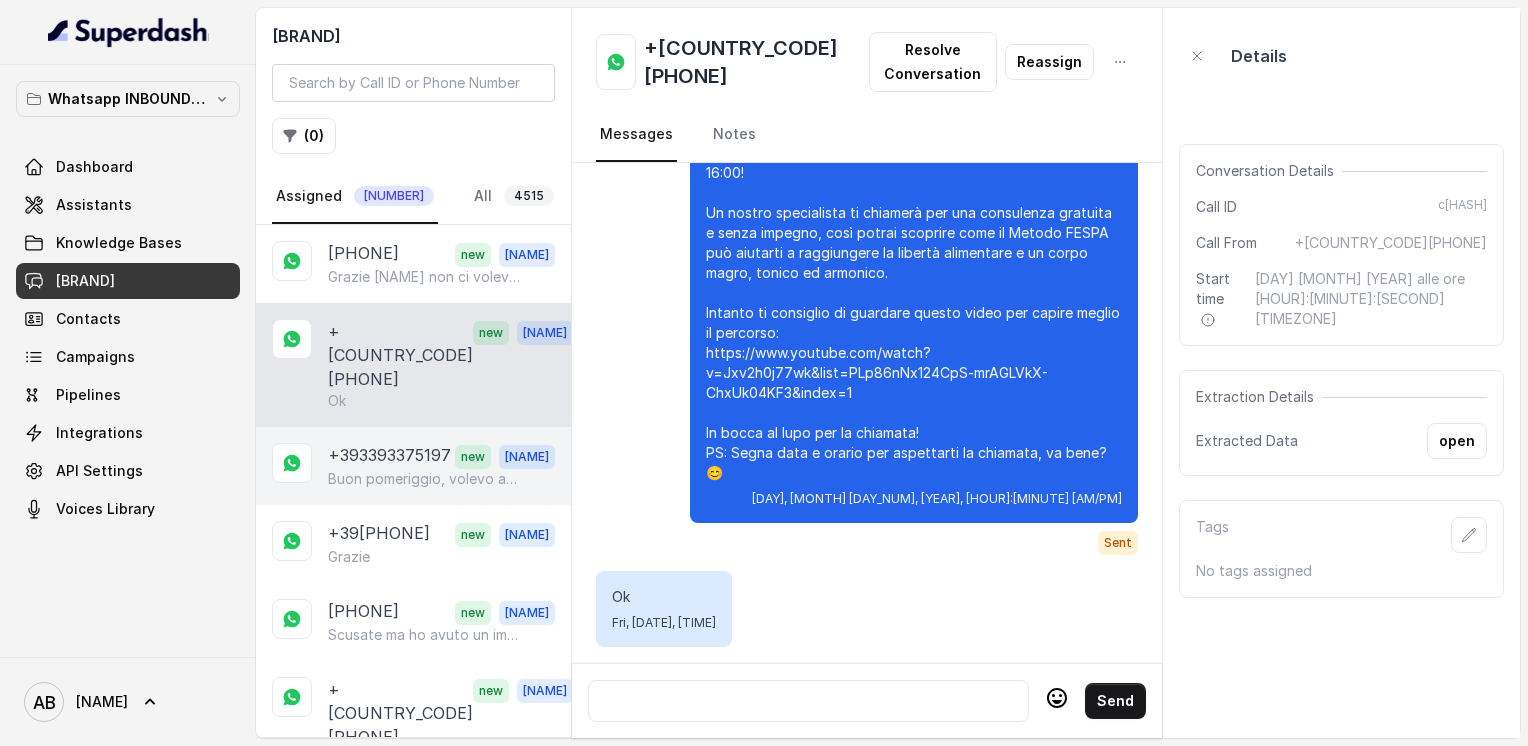 click on "Buon pomeriggio, volevo avvisare che ho dei problemi familiari e non posso prendere impegni in questo periodo....mi dispiace ma non posso confermare l' appuntamento di domani... grazie" at bounding box center [424, 479] 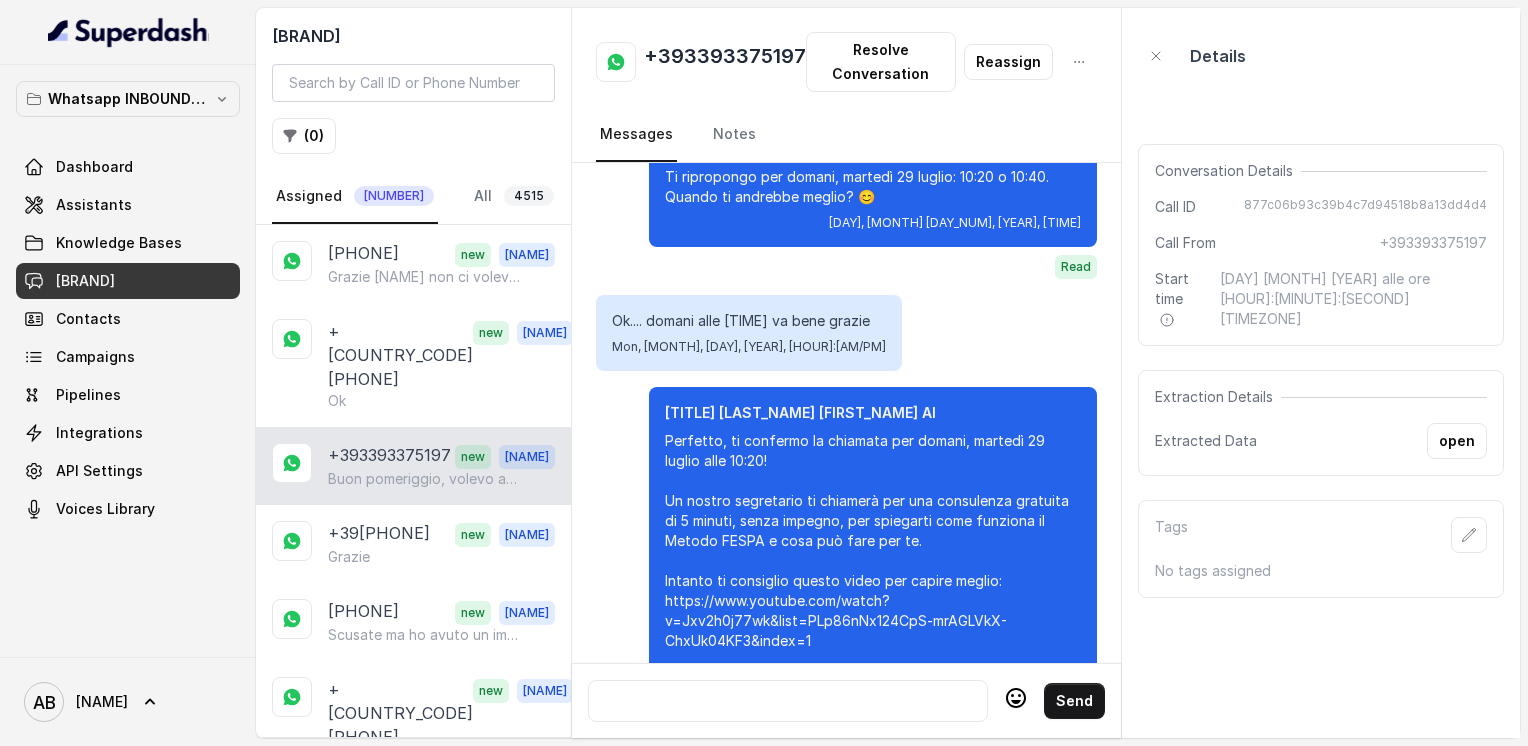 scroll, scrollTop: 2112, scrollLeft: 0, axis: vertical 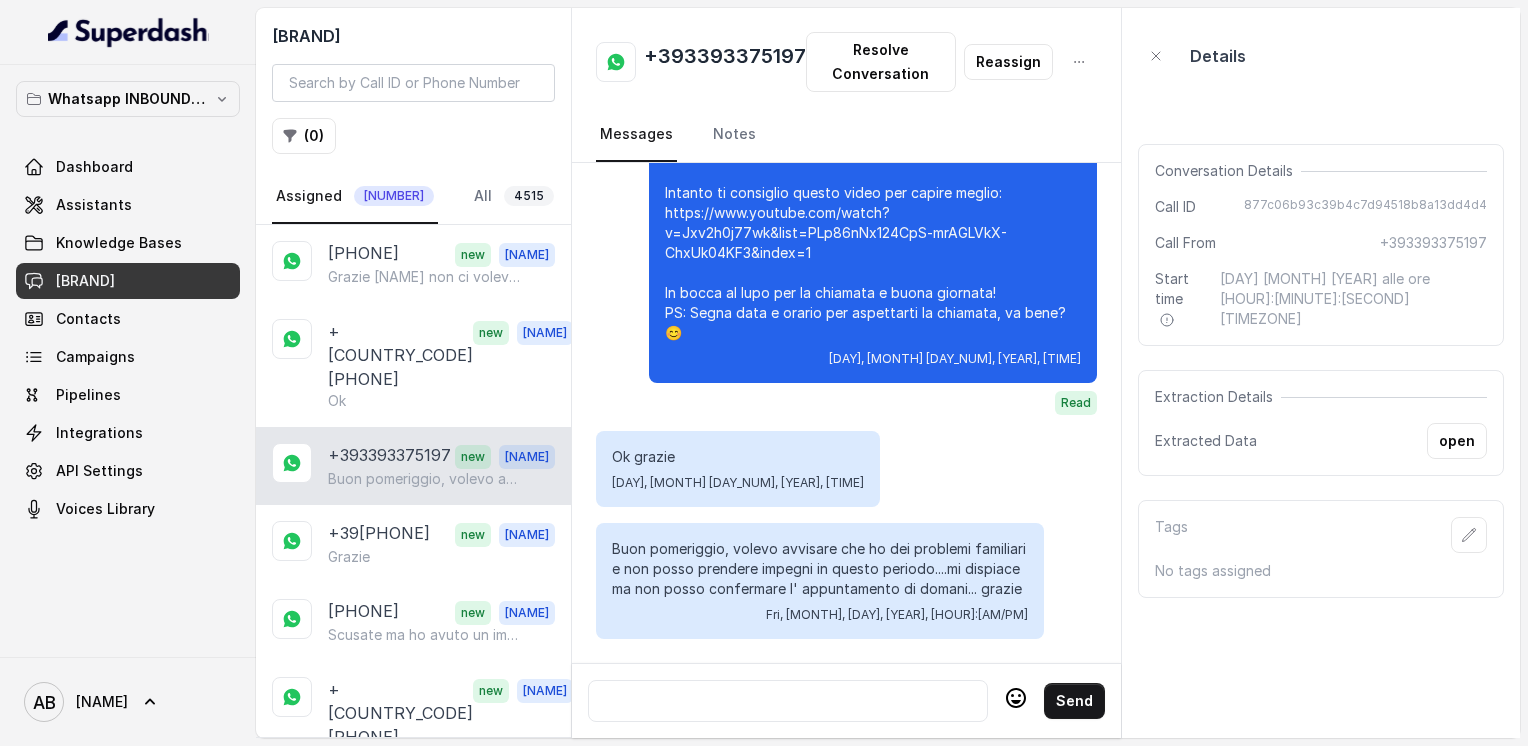 click at bounding box center [788, 701] 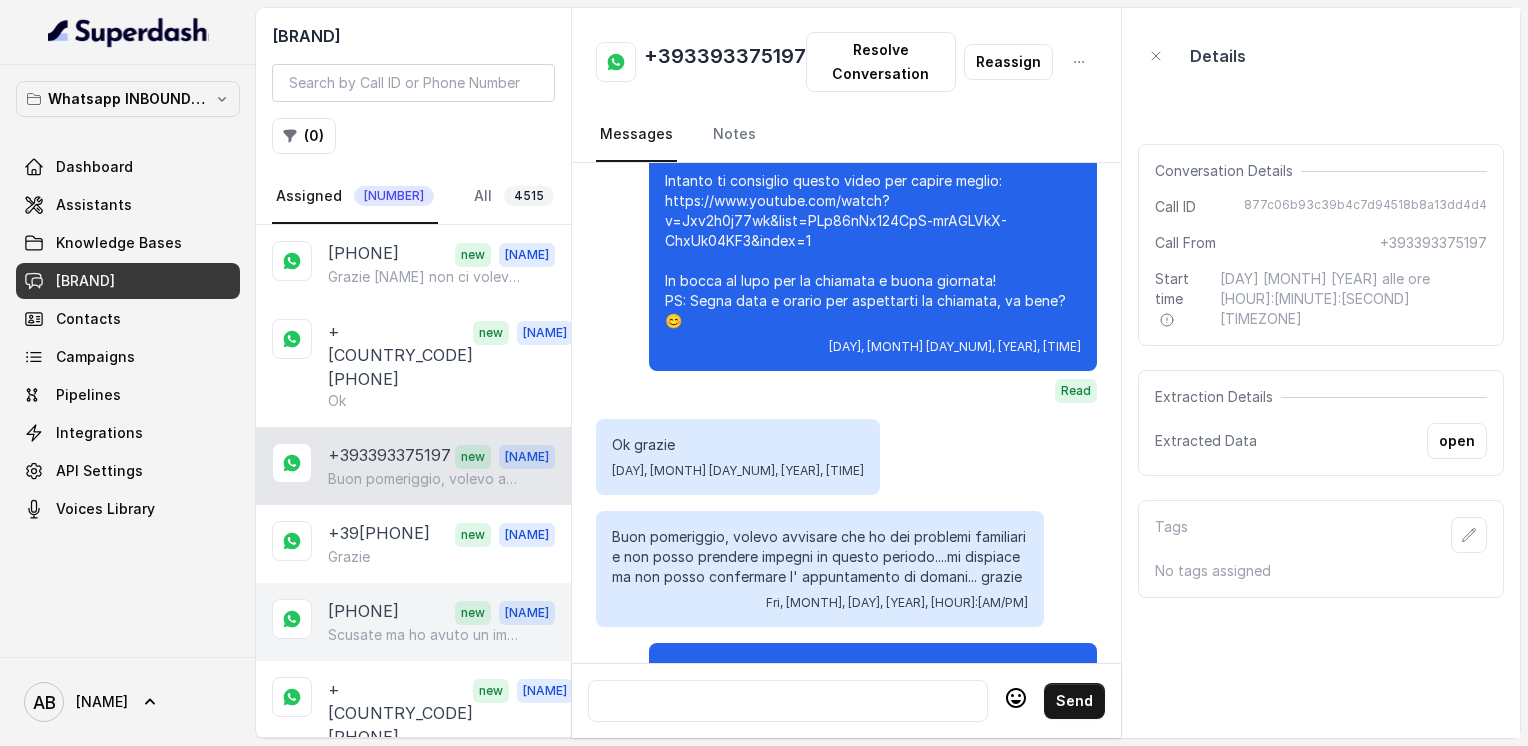 click on "[PHONE]" at bounding box center [363, 612] 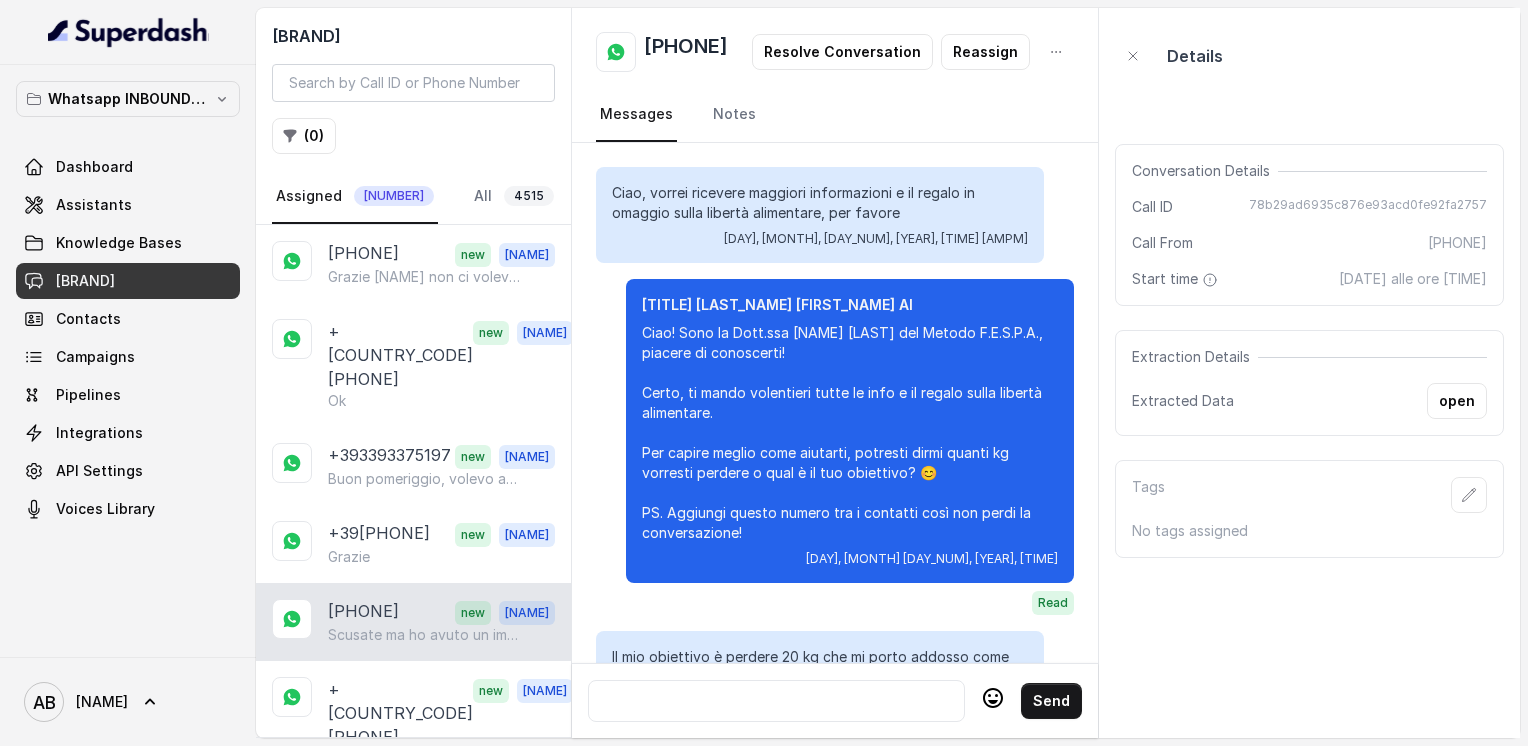 scroll, scrollTop: 2356, scrollLeft: 0, axis: vertical 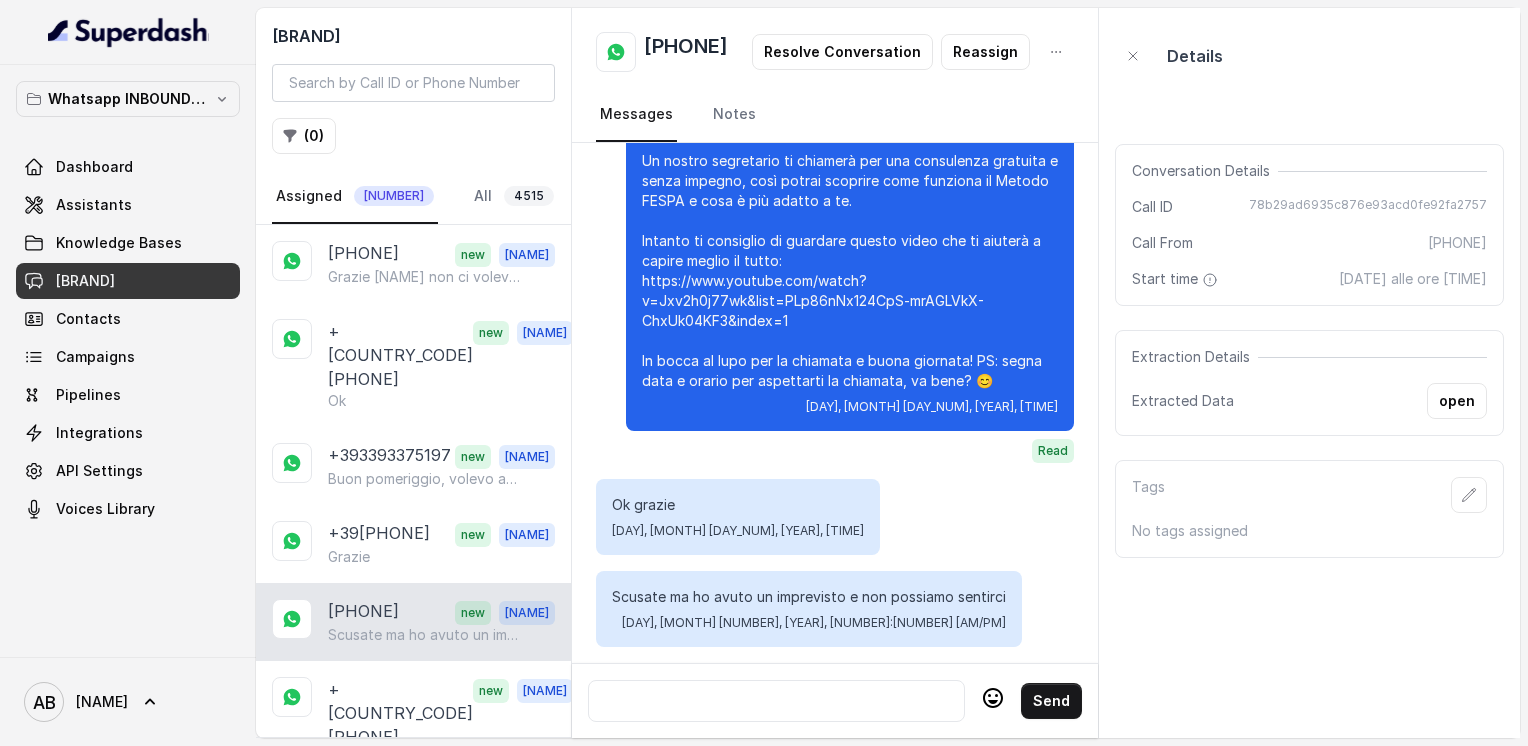 click at bounding box center (776, 701) 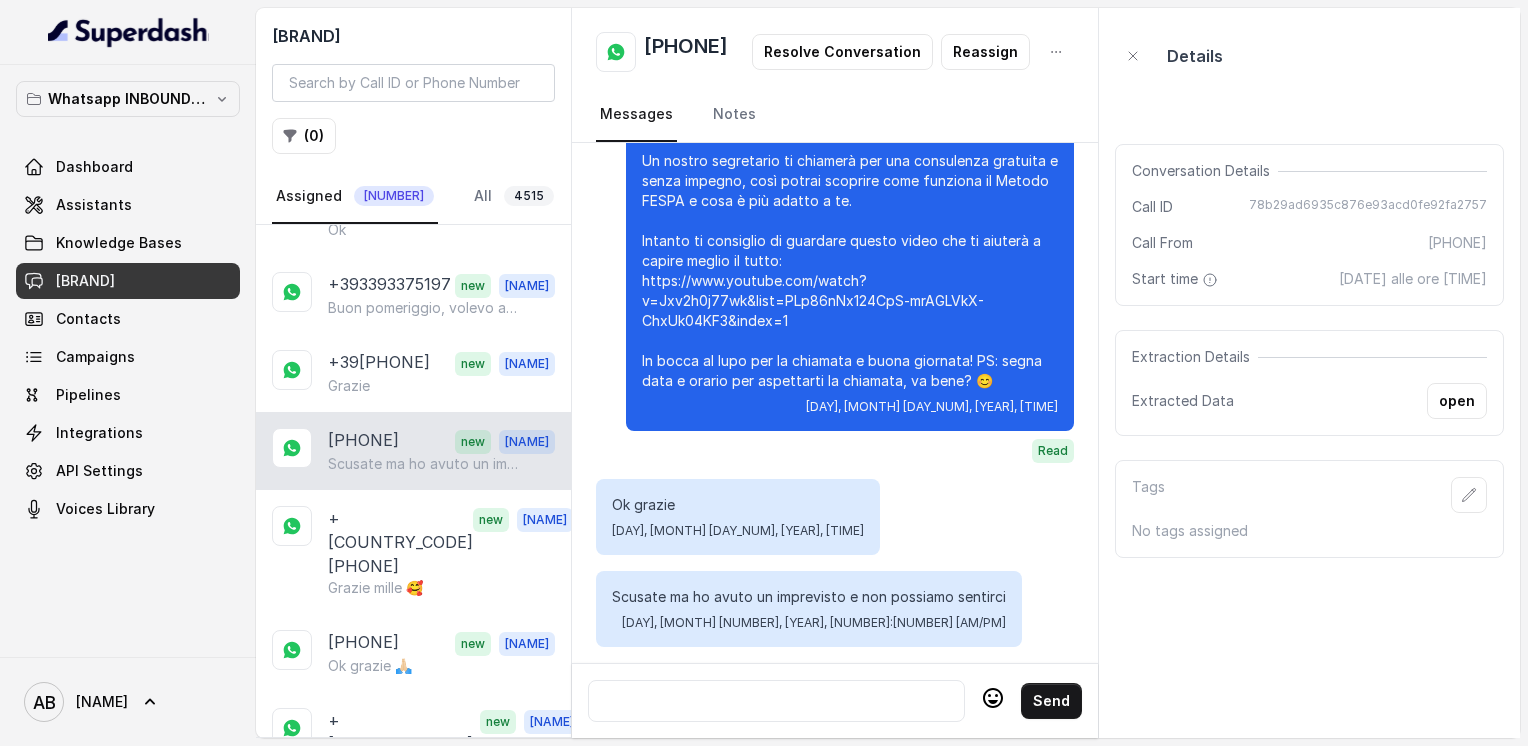 scroll, scrollTop: 200, scrollLeft: 0, axis: vertical 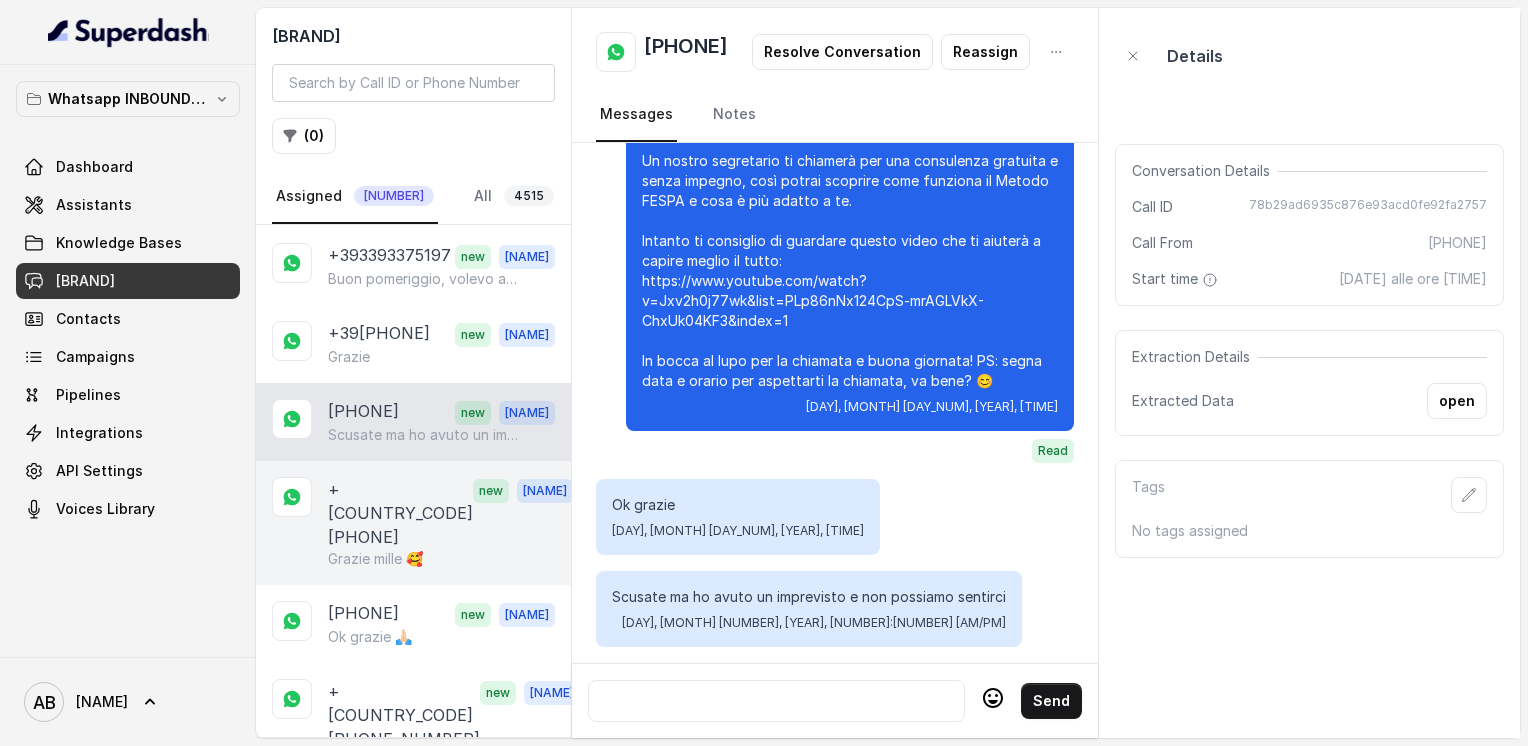 click on "+[COUNTRYCODE][PHONE] new [NAME] Grazie mille 🥰" at bounding box center [413, 523] 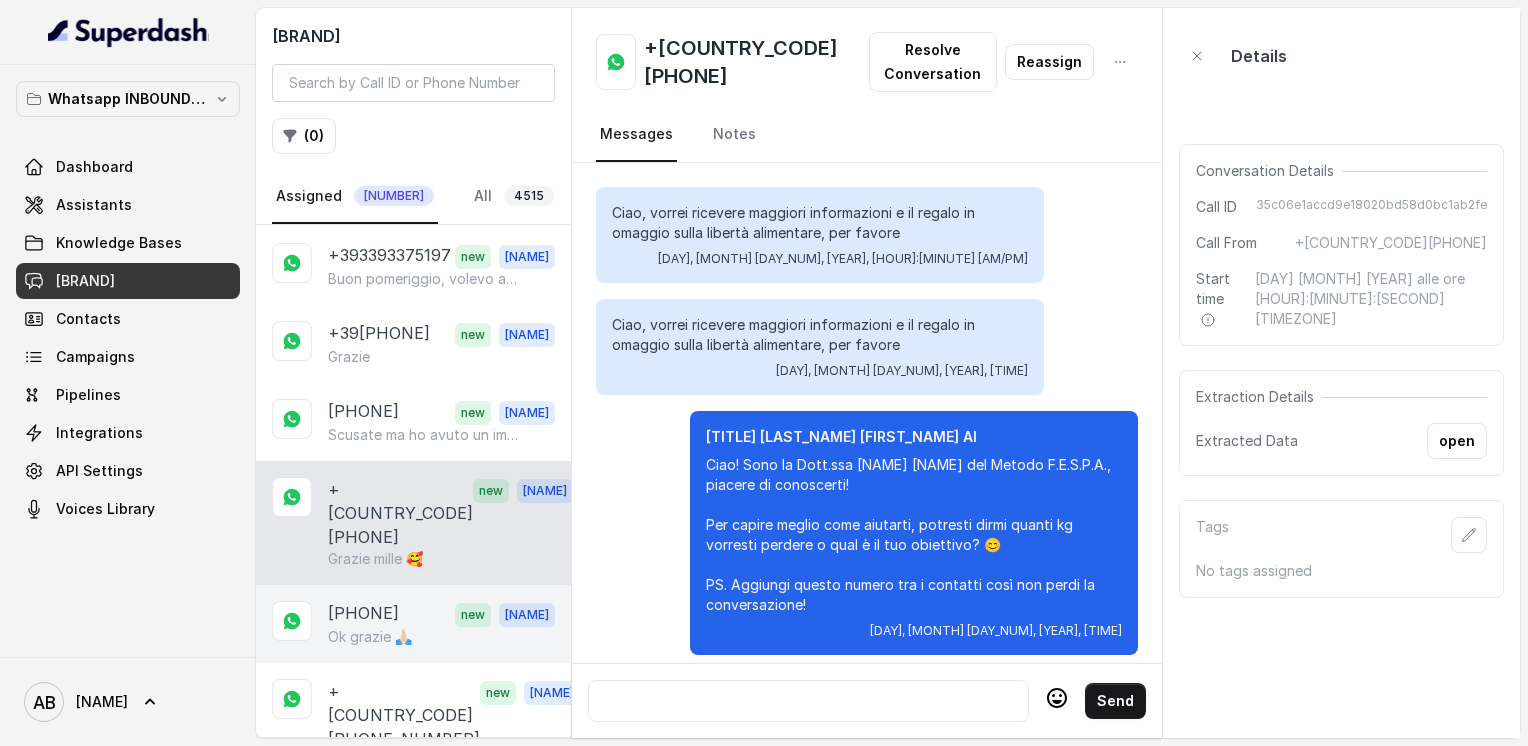 scroll, scrollTop: 2024, scrollLeft: 0, axis: vertical 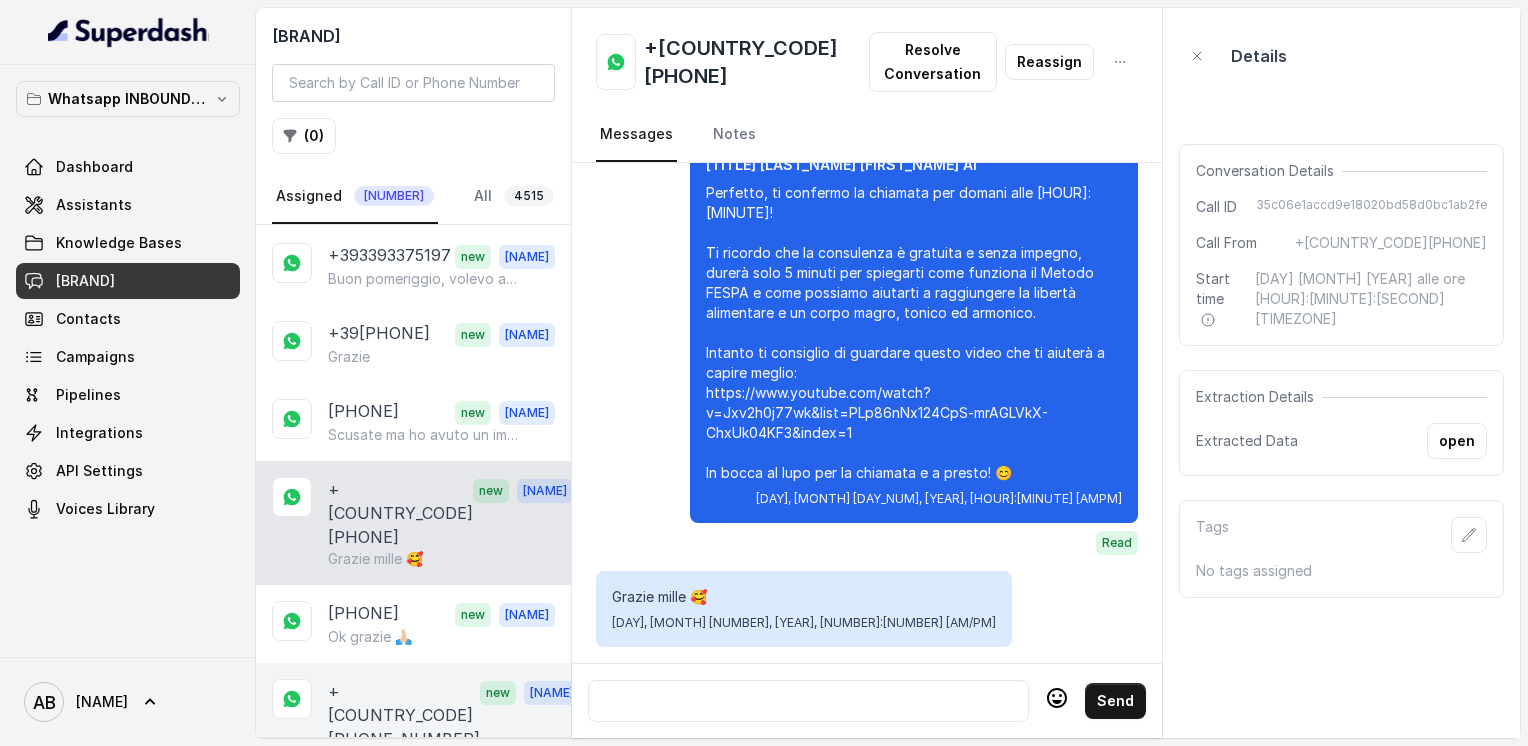 click on "[PHONE] new [NAME] no perché nell'email c'è un link da schiacciare per prendere appuntamento e ci sono I giorni e gli orari per prendere appuntamento ma sono dal vivo o no?" at bounding box center (413, 725) 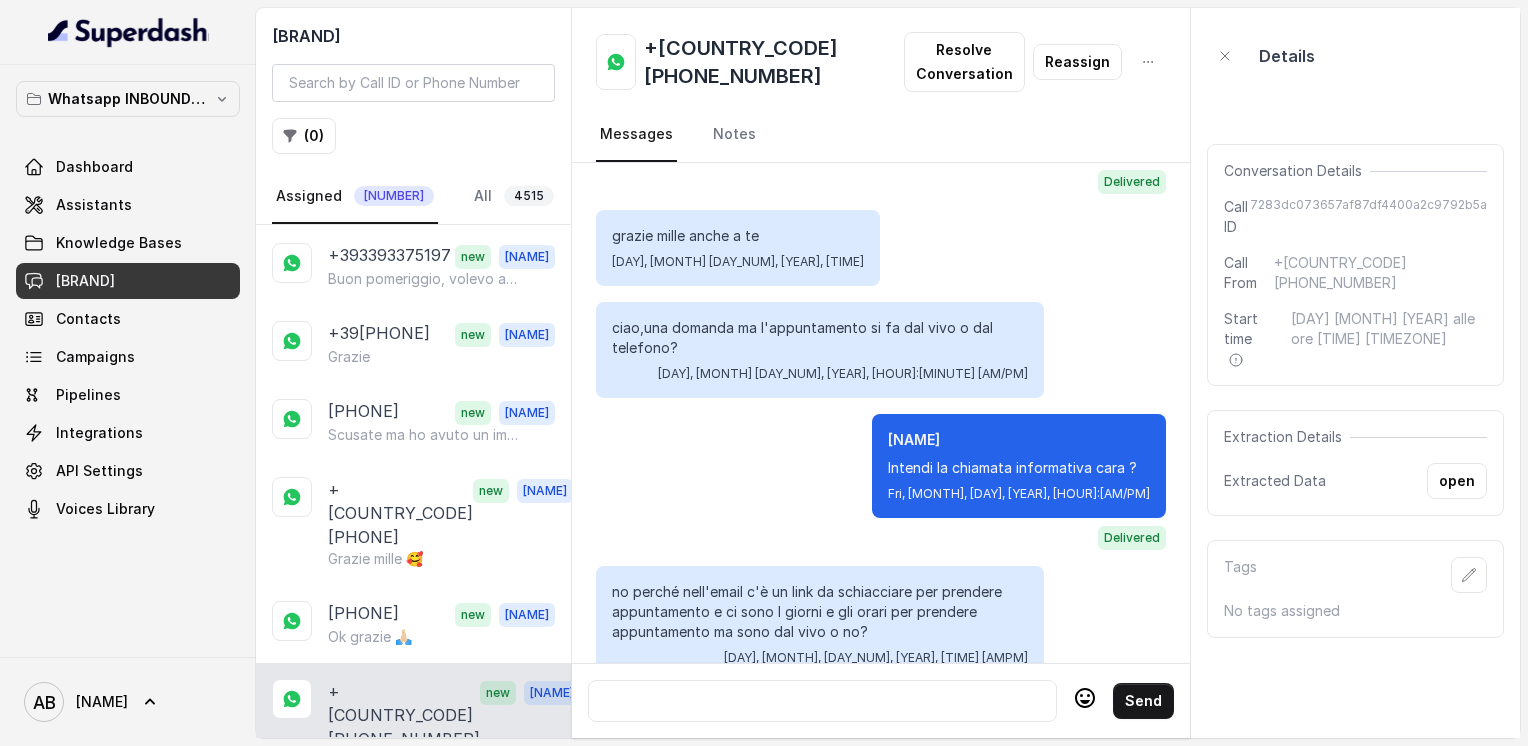 scroll, scrollTop: 3036, scrollLeft: 0, axis: vertical 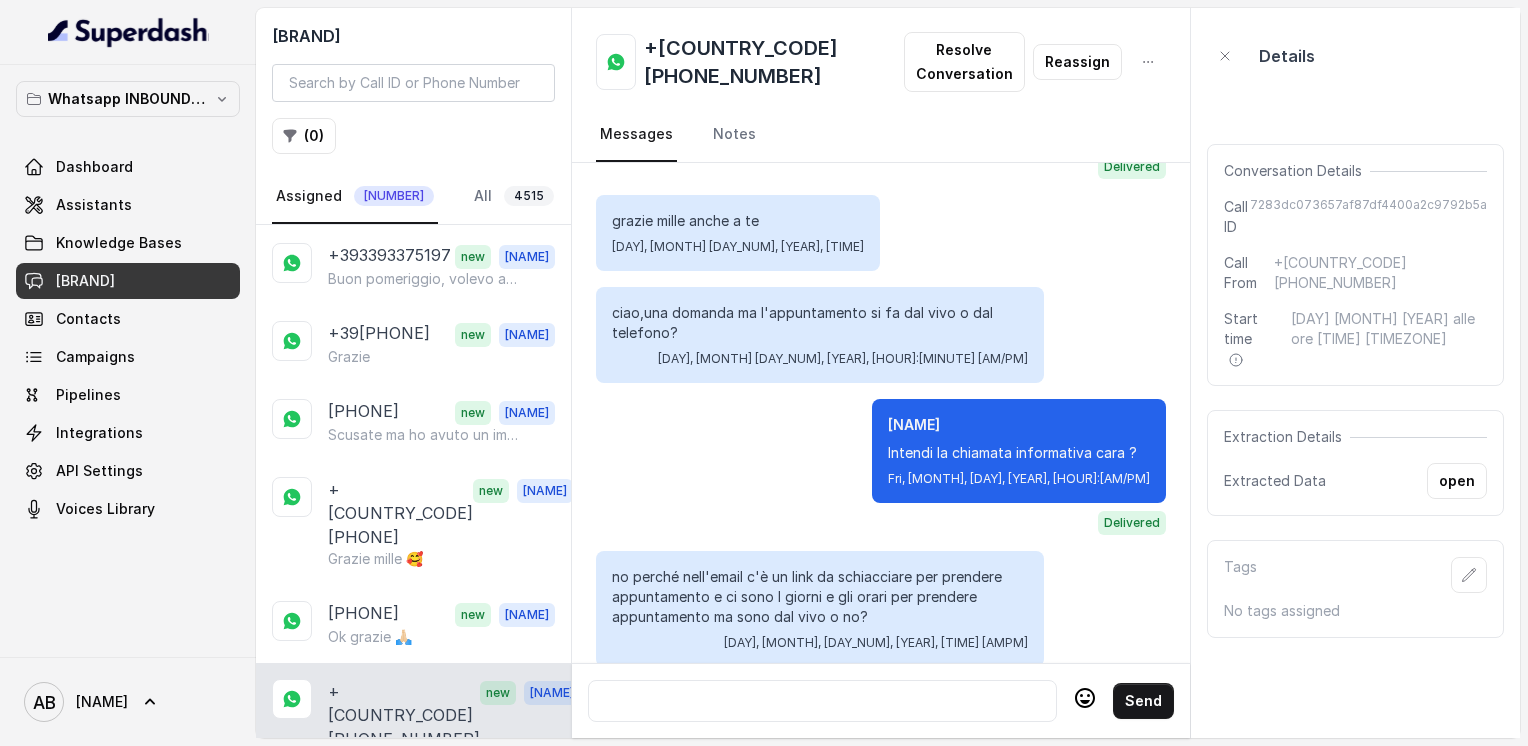 click at bounding box center [822, 701] 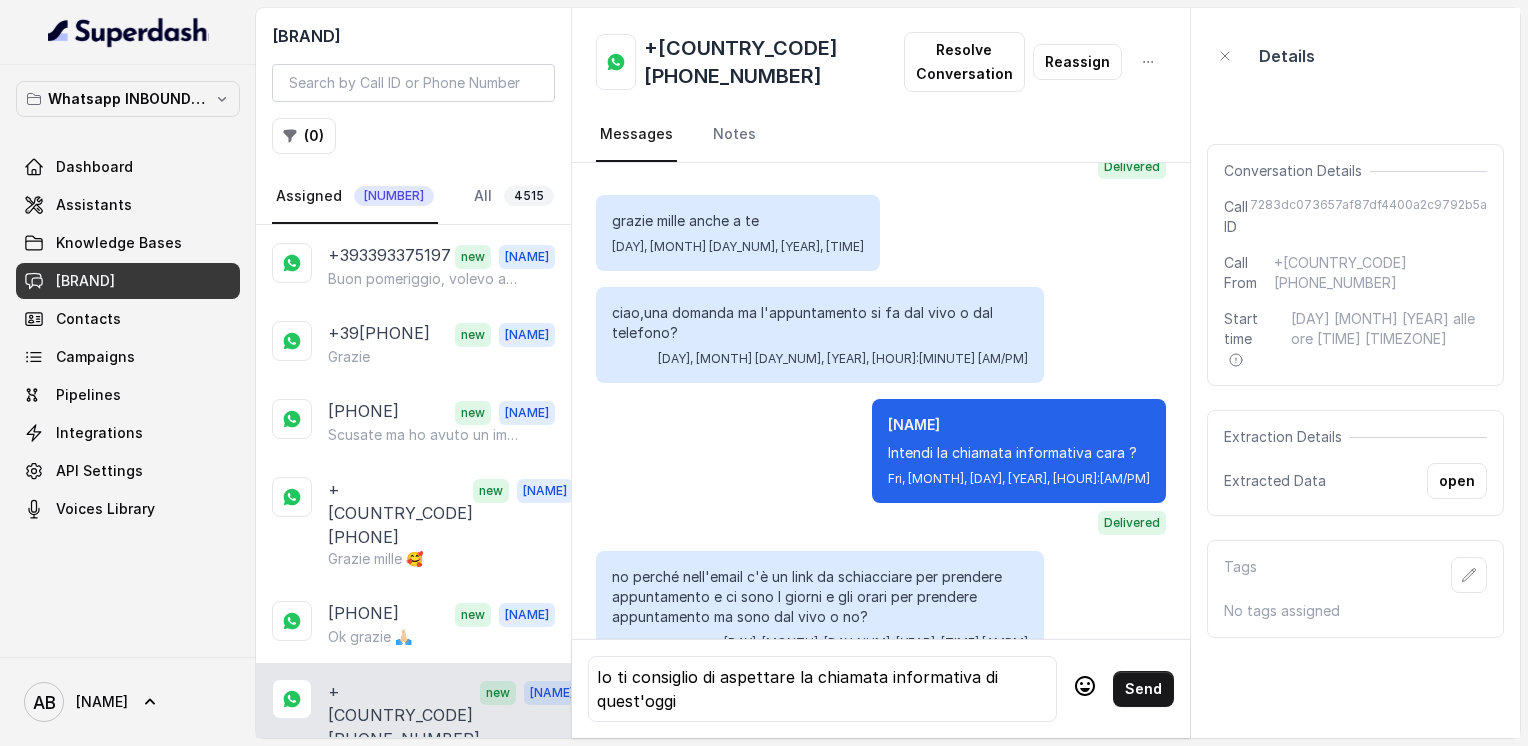 click 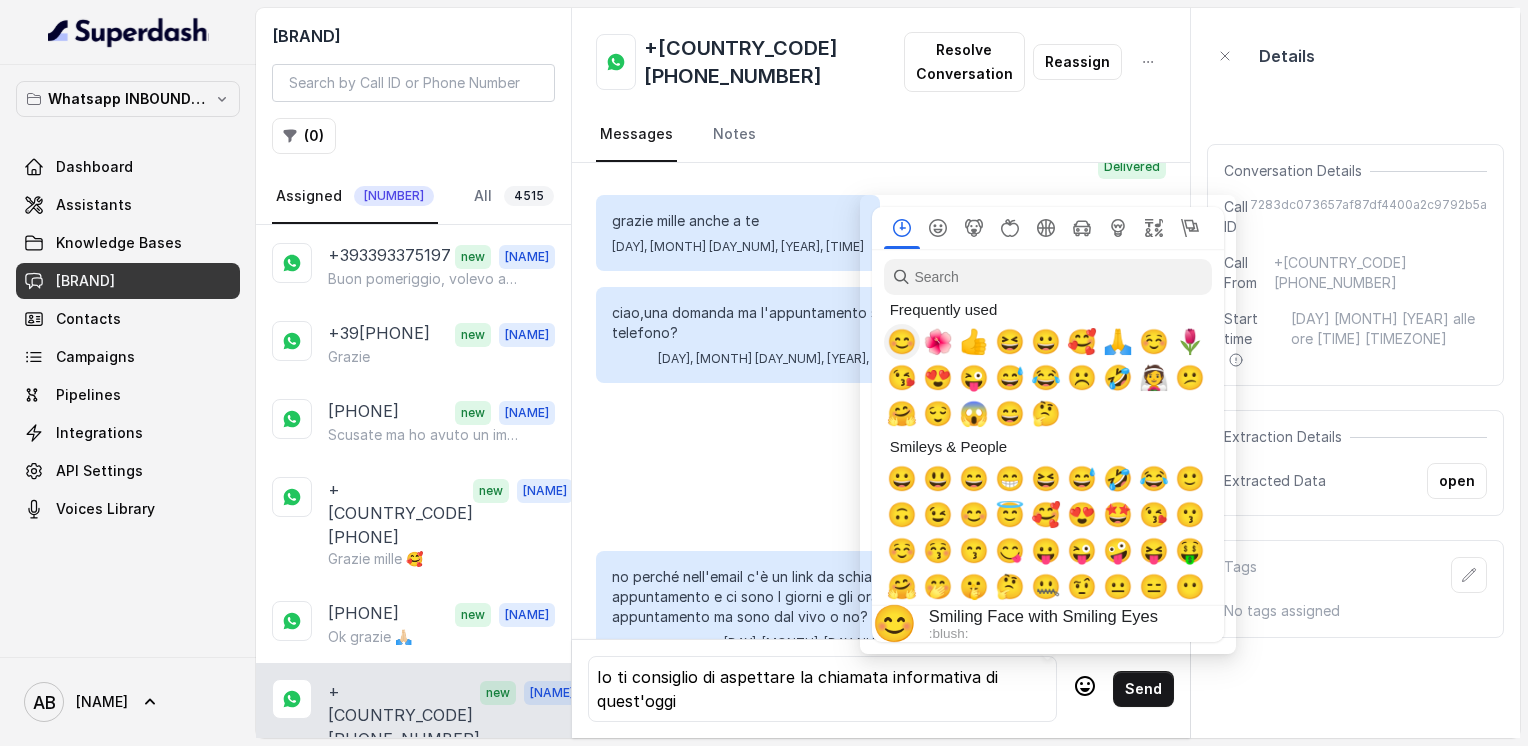click on "😊" at bounding box center (902, 342) 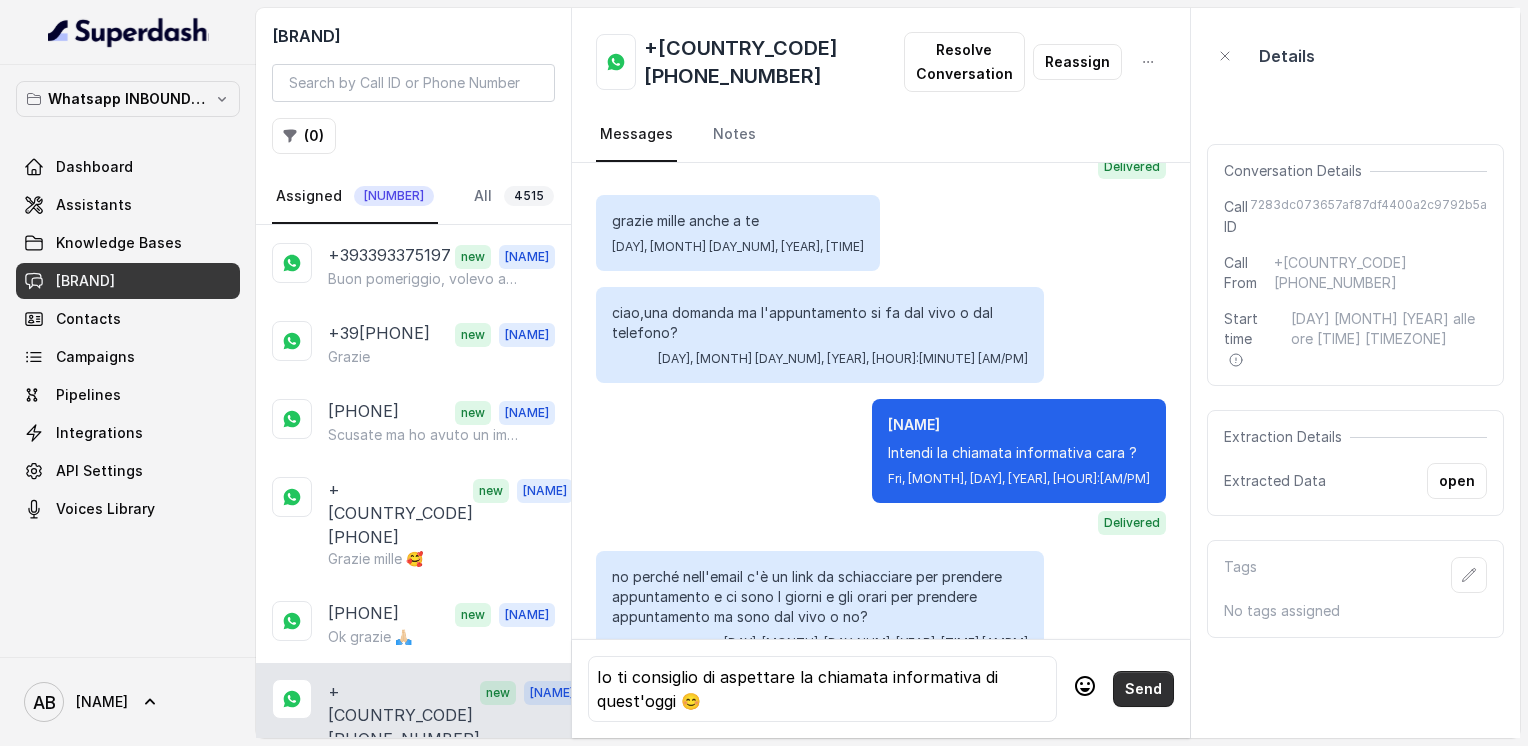 click on "Send" at bounding box center (1143, 689) 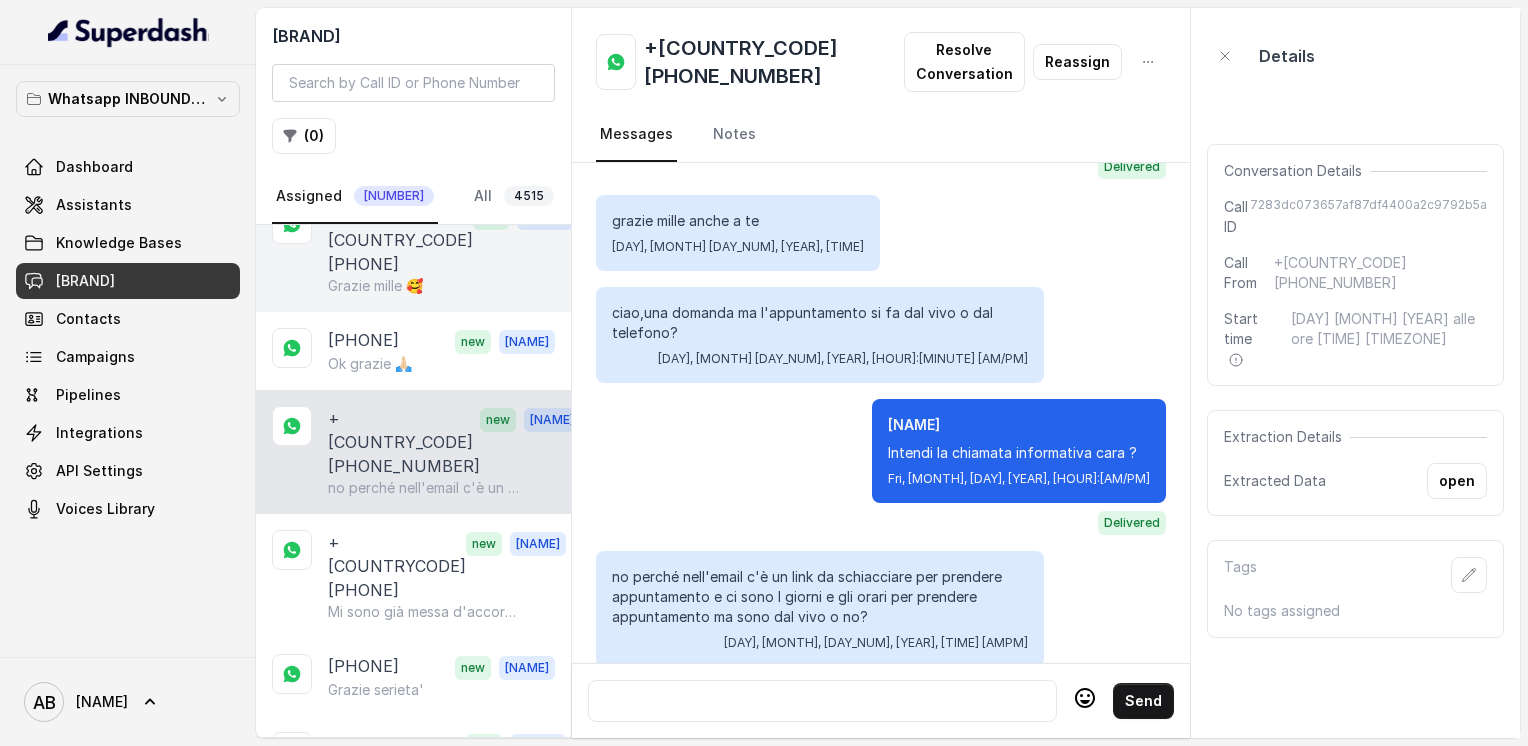 scroll, scrollTop: 500, scrollLeft: 0, axis: vertical 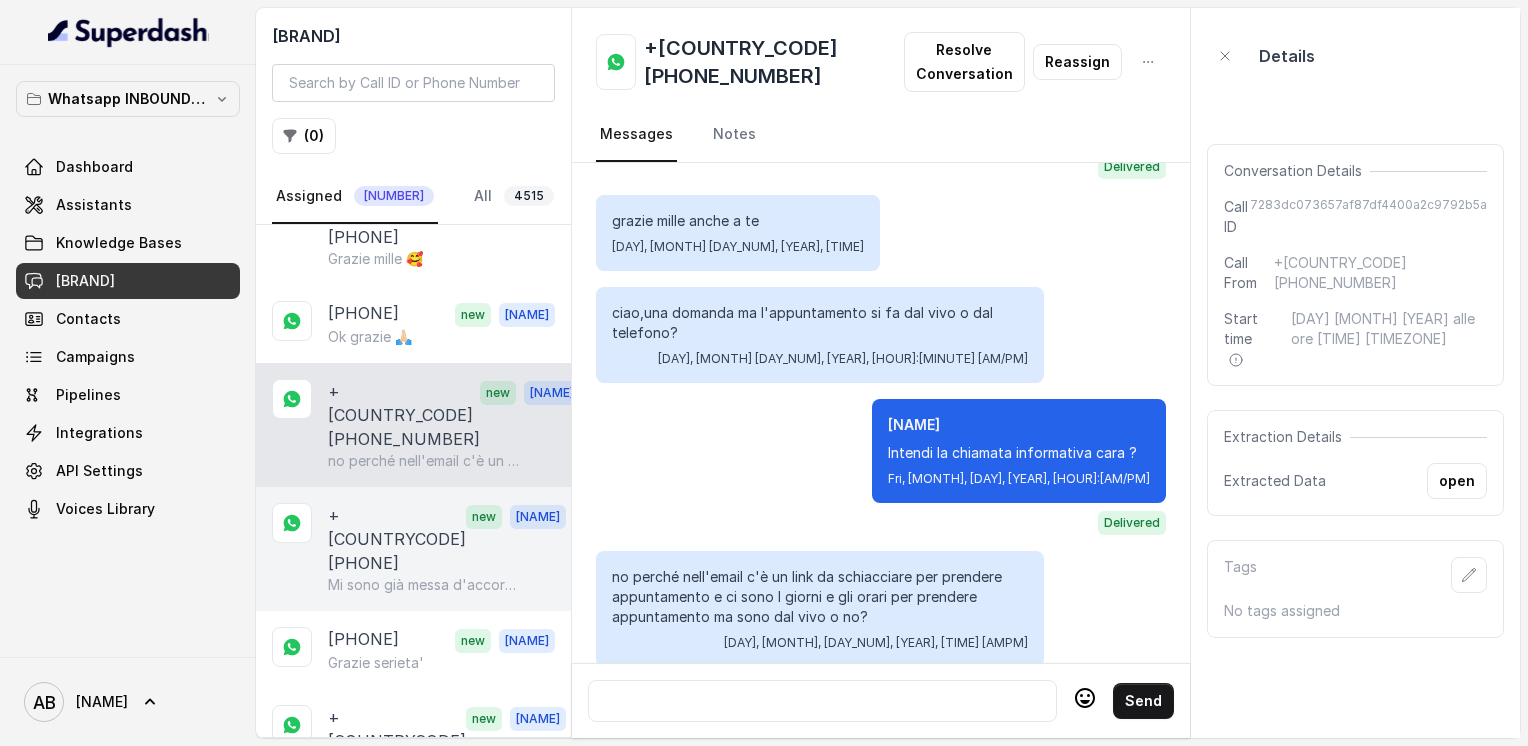 click on "+[COUNTRYCODE][PHONE] new [NAME] Mi sono già messa d'accordo con Asia,le devo dare conferma,tra lunedì e Martedì" at bounding box center [413, 549] 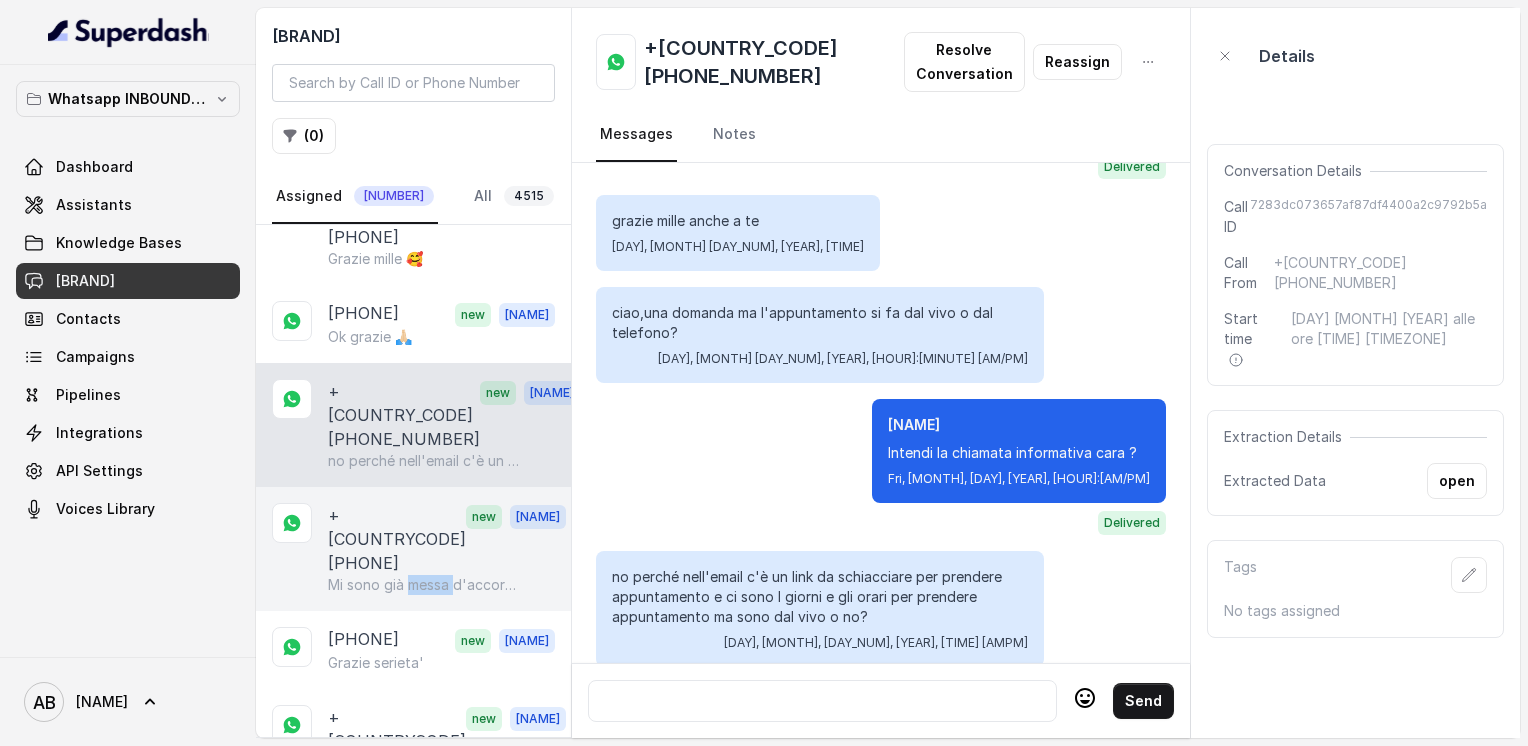 click on "+[COUNTRYCODE][PHONE] new [NAME] Mi sono già messa d'accordo con Asia,le devo dare conferma,tra lunedì e Martedì" at bounding box center (413, 549) 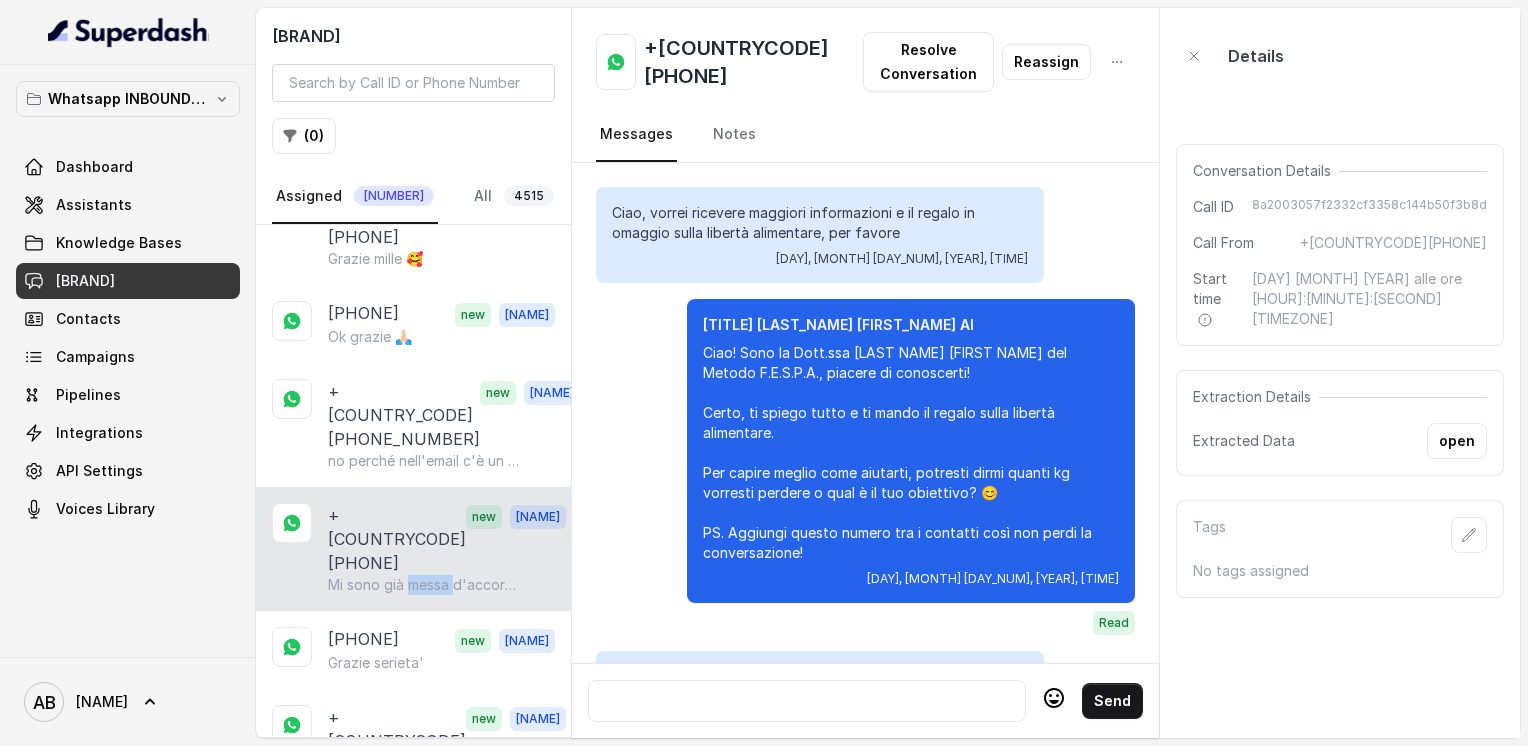 scroll, scrollTop: 3216, scrollLeft: 0, axis: vertical 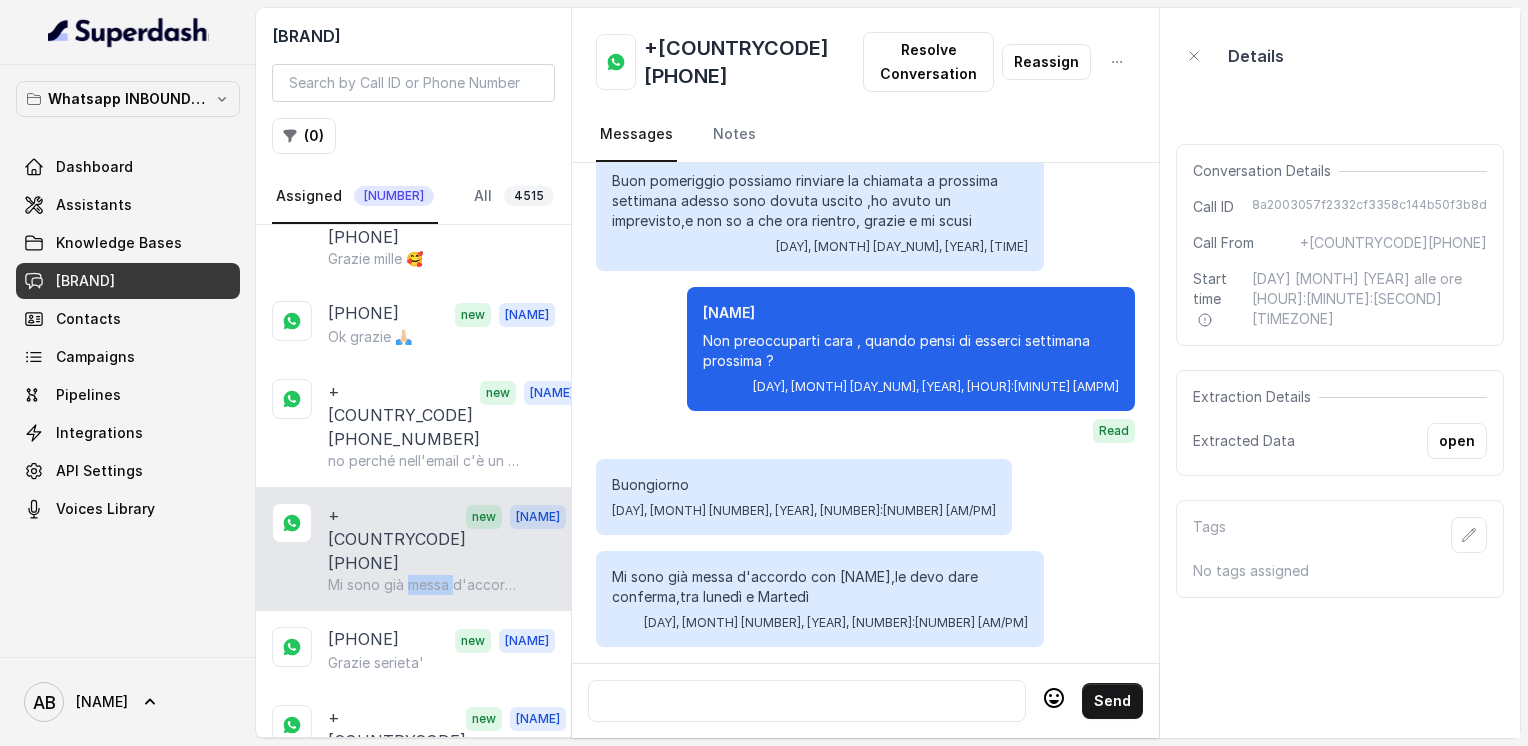 click at bounding box center [807, 701] 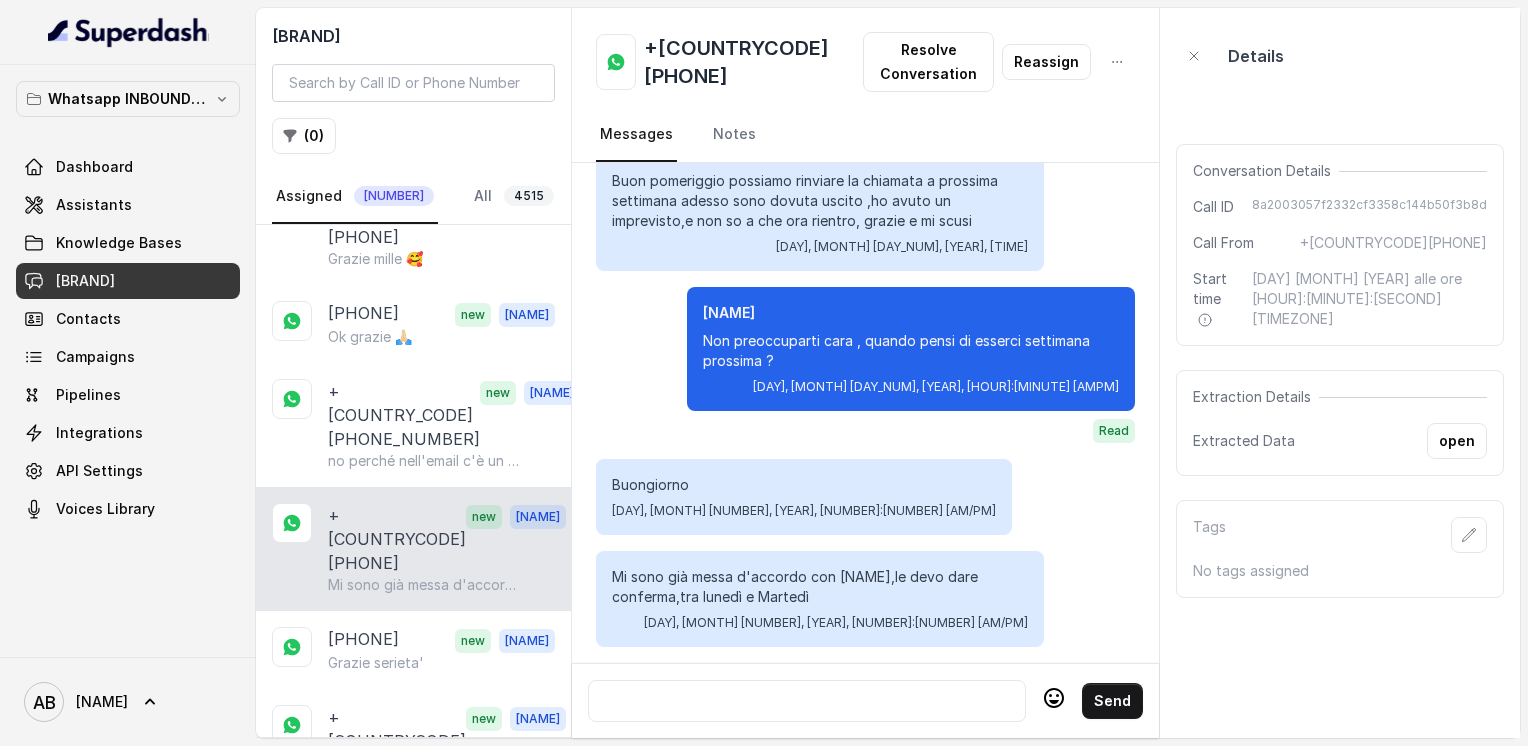 click at bounding box center [807, 701] 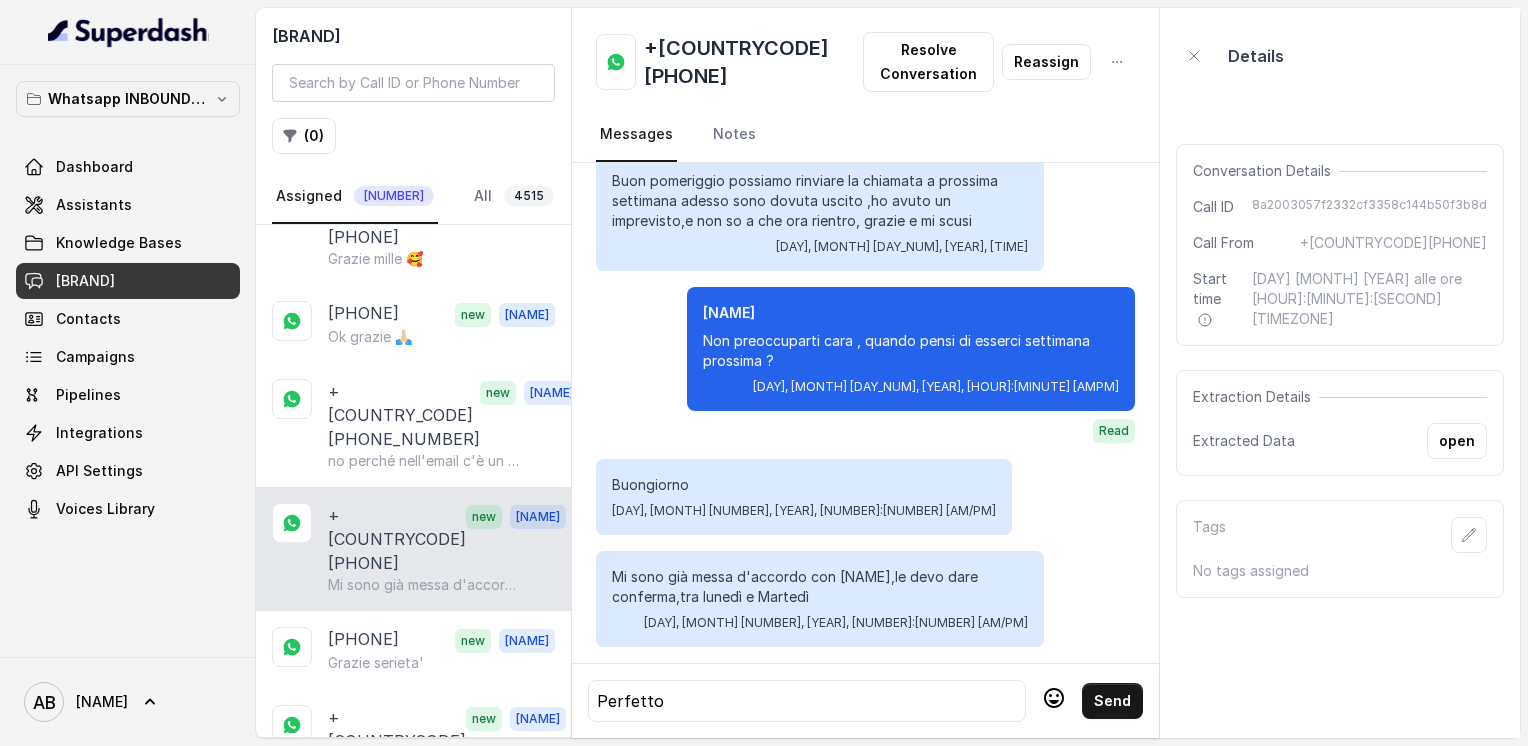 click 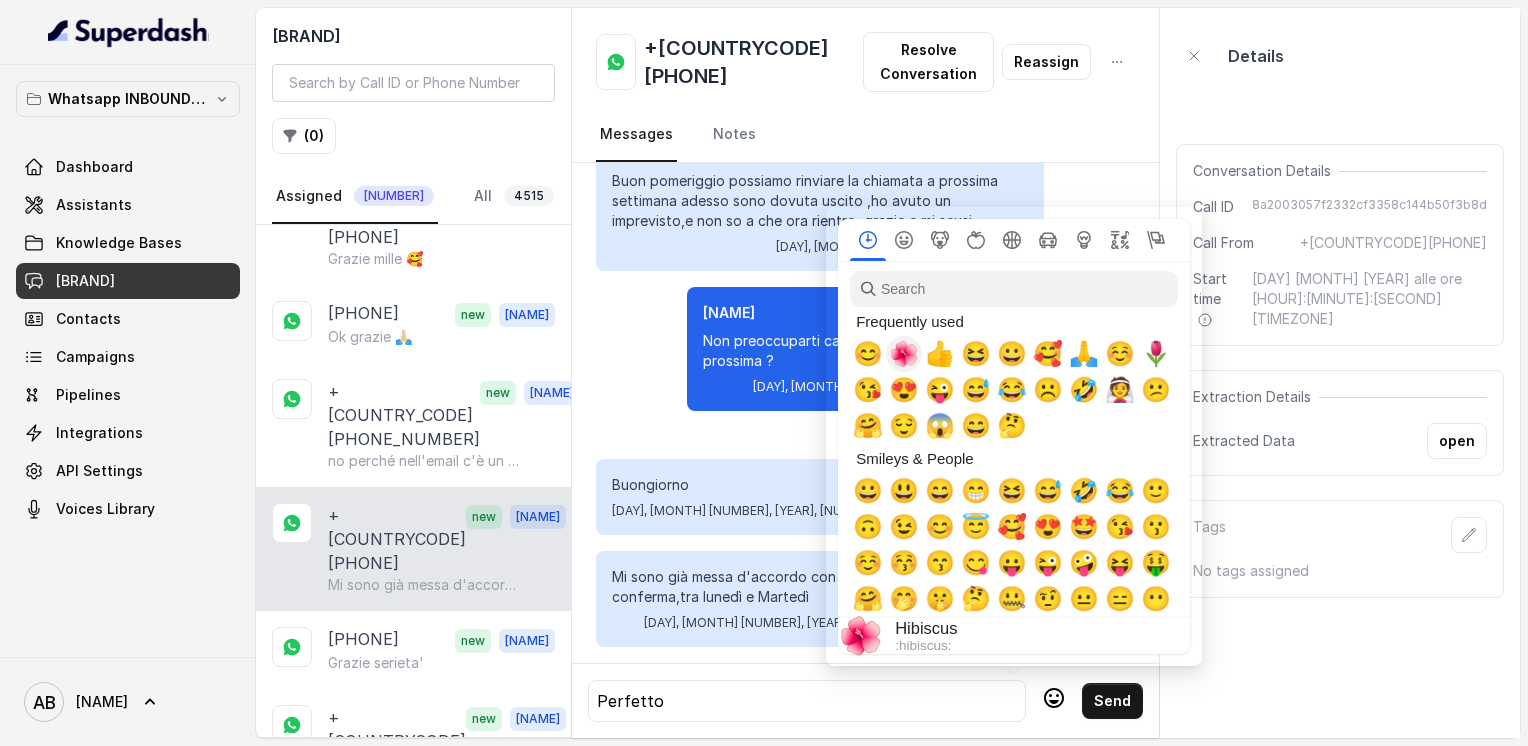 click on "🌺" at bounding box center (904, 354) 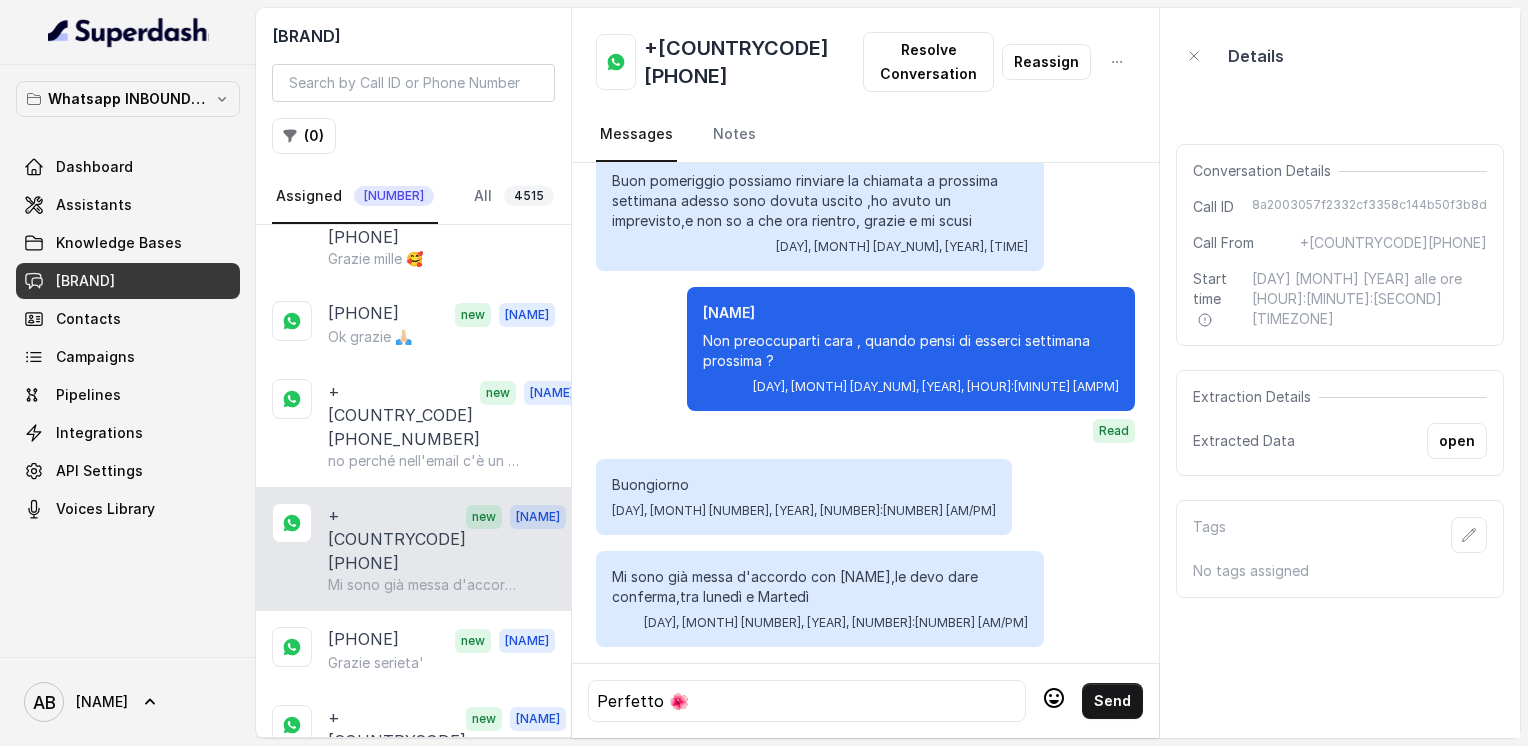 click on "Send" at bounding box center [1112, 701] 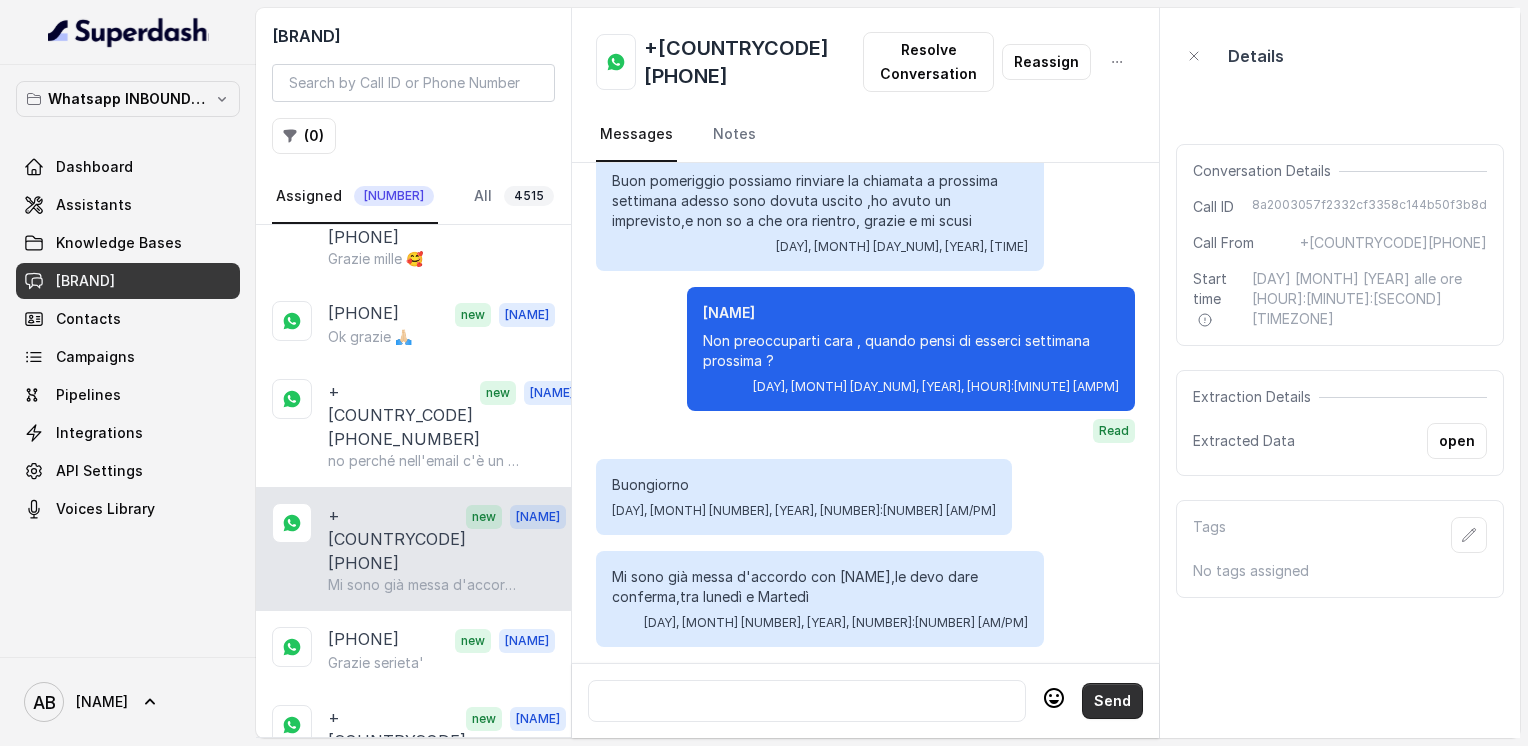 click on "Send" at bounding box center [1112, 701] 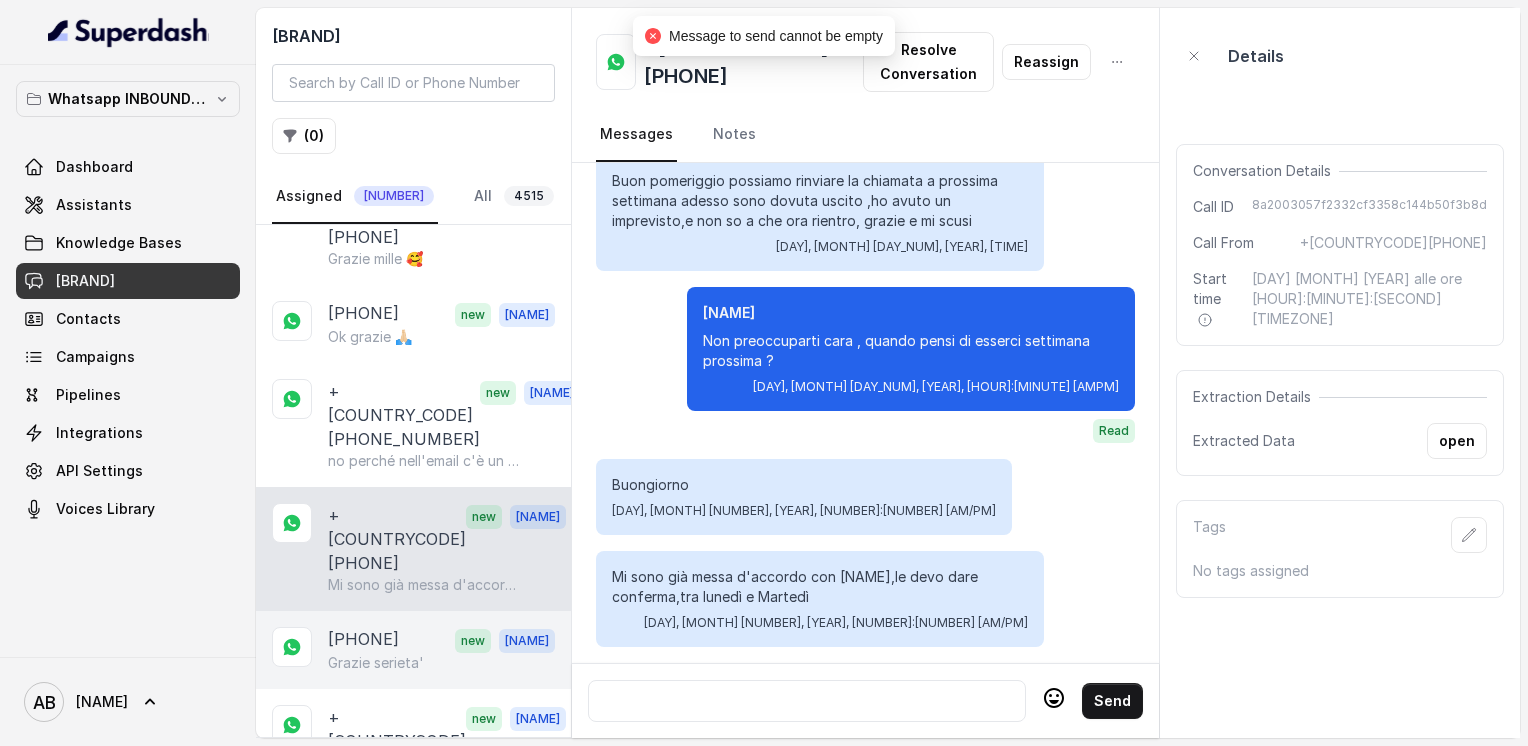click on "Grazie serieta'" at bounding box center [376, 663] 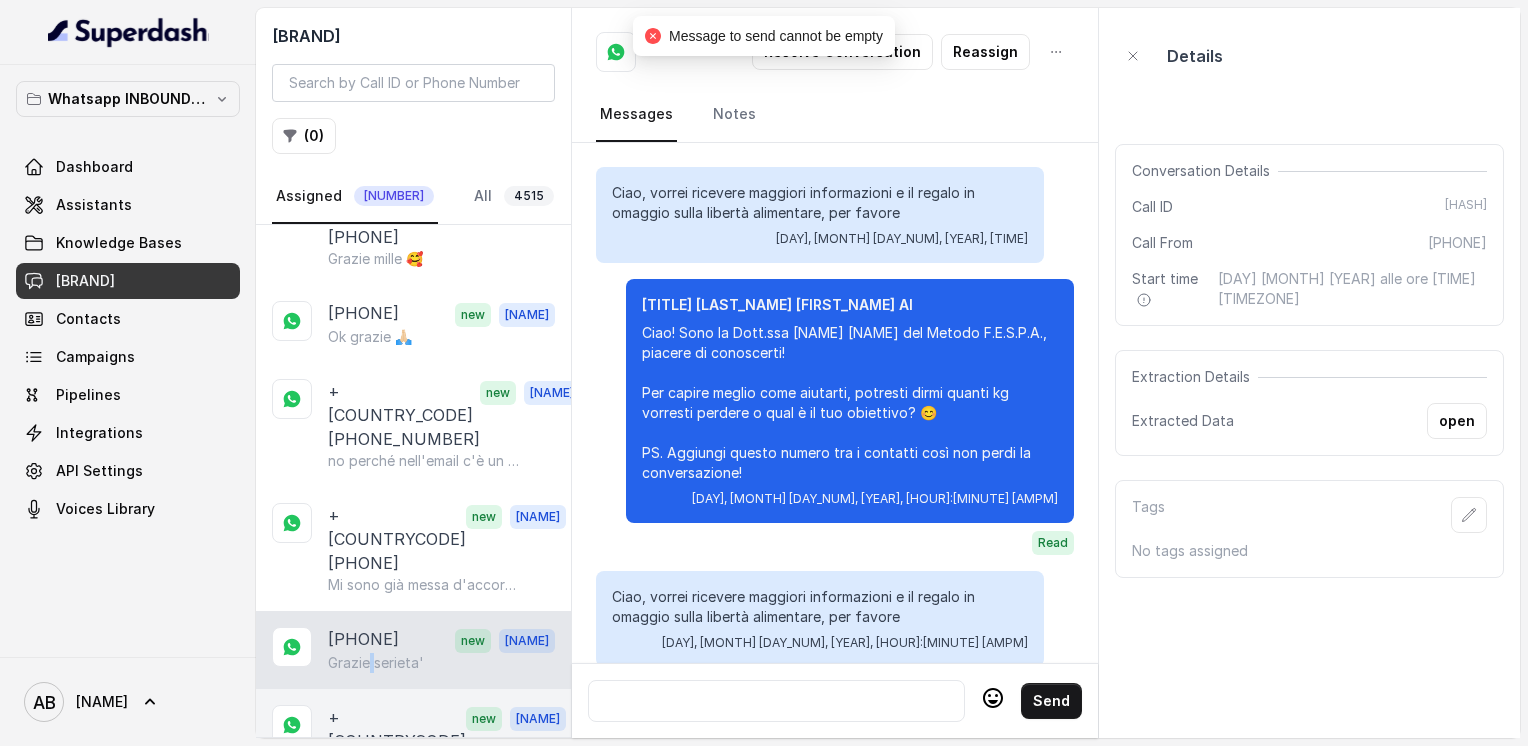 scroll, scrollTop: 2480, scrollLeft: 0, axis: vertical 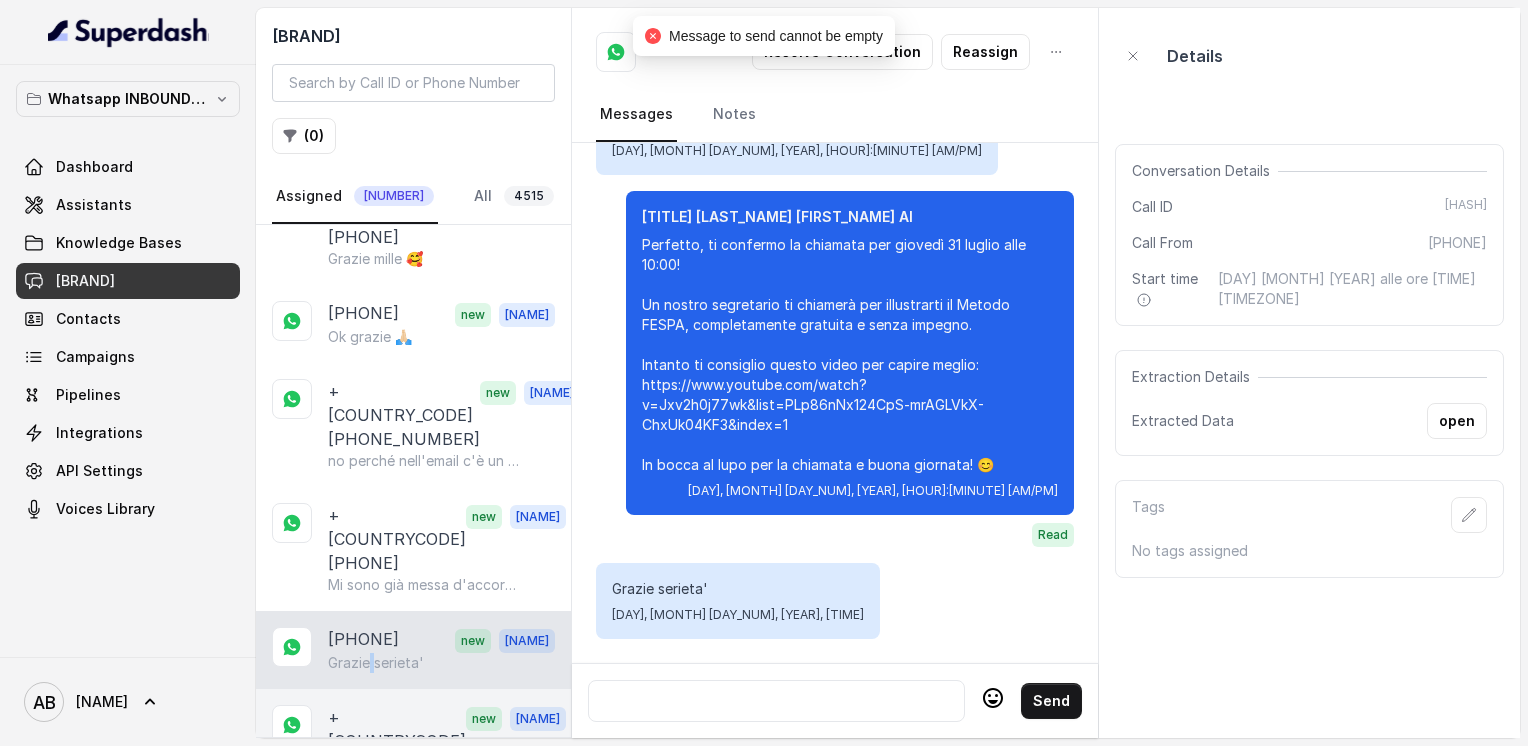 click on "+[COUNTRYCODE][PHONE]" at bounding box center (397, 741) 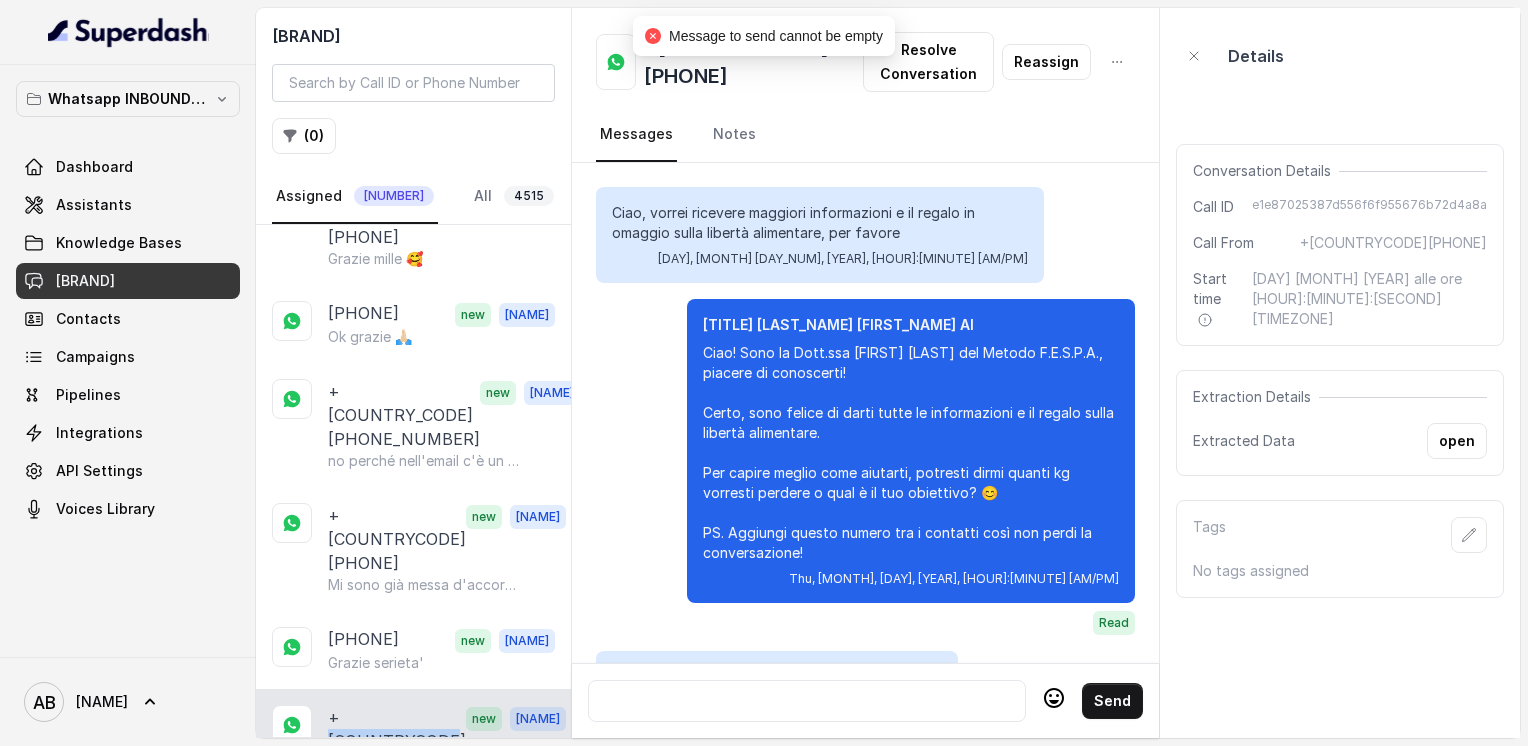 scroll, scrollTop: 2304, scrollLeft: 0, axis: vertical 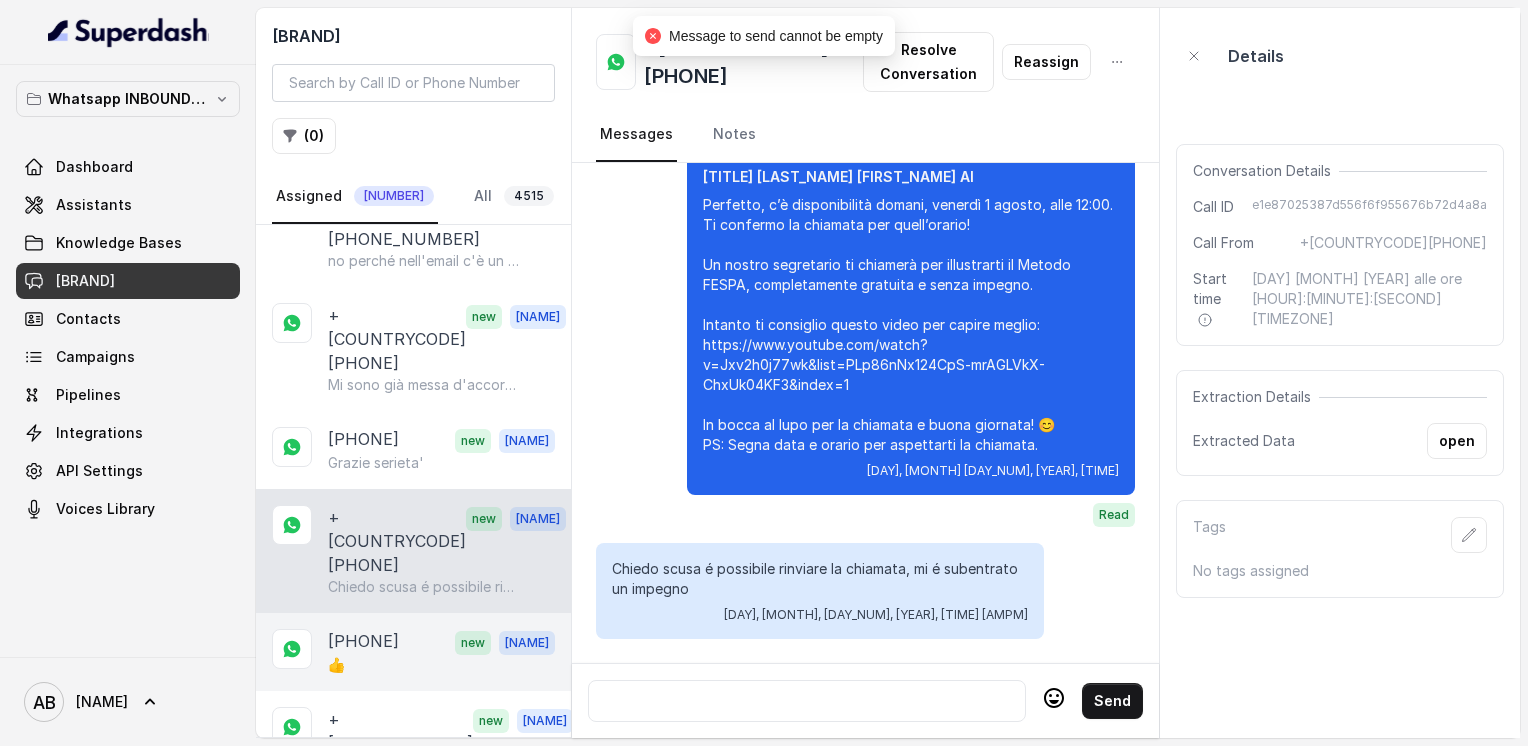 click on "[PHONE]" at bounding box center [363, 642] 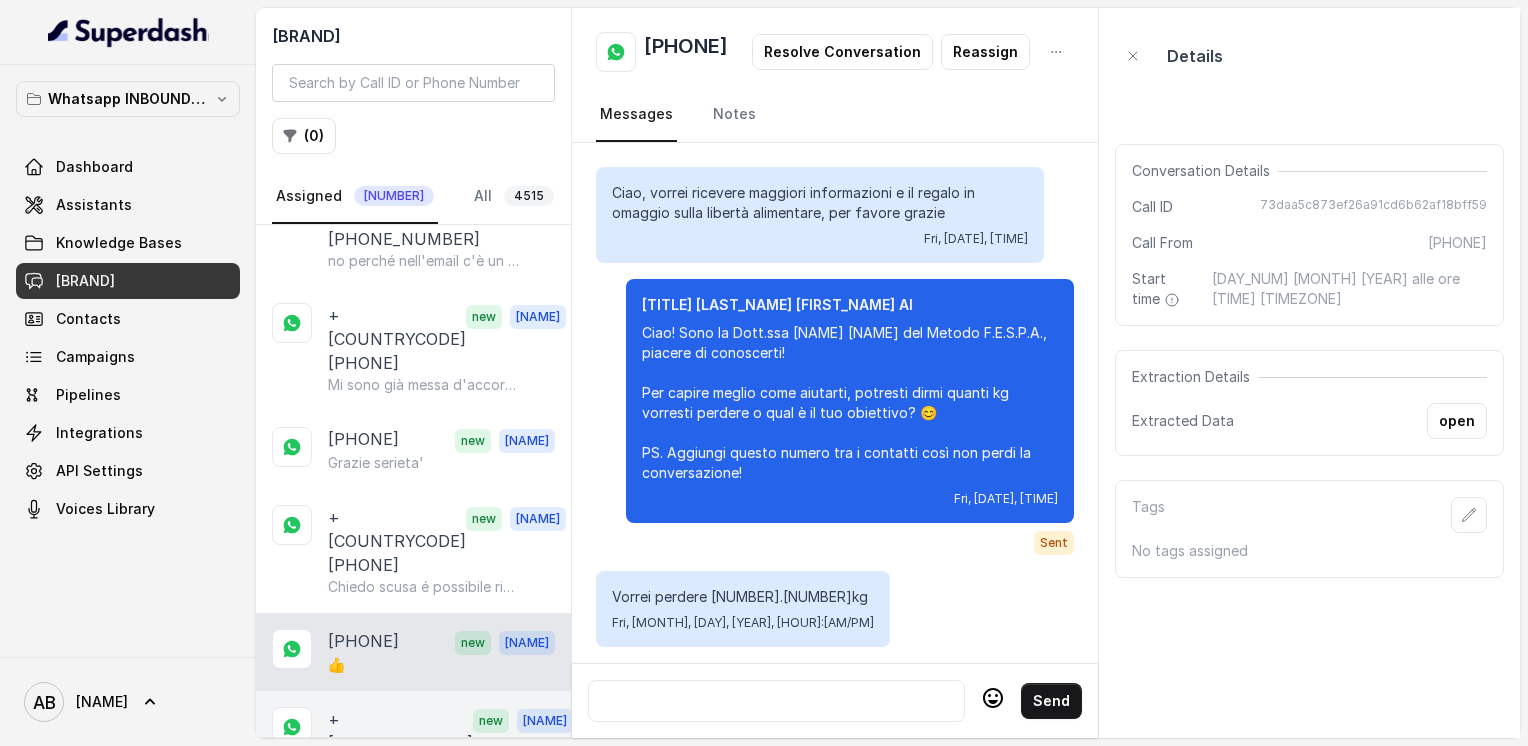 scroll, scrollTop: 2144, scrollLeft: 0, axis: vertical 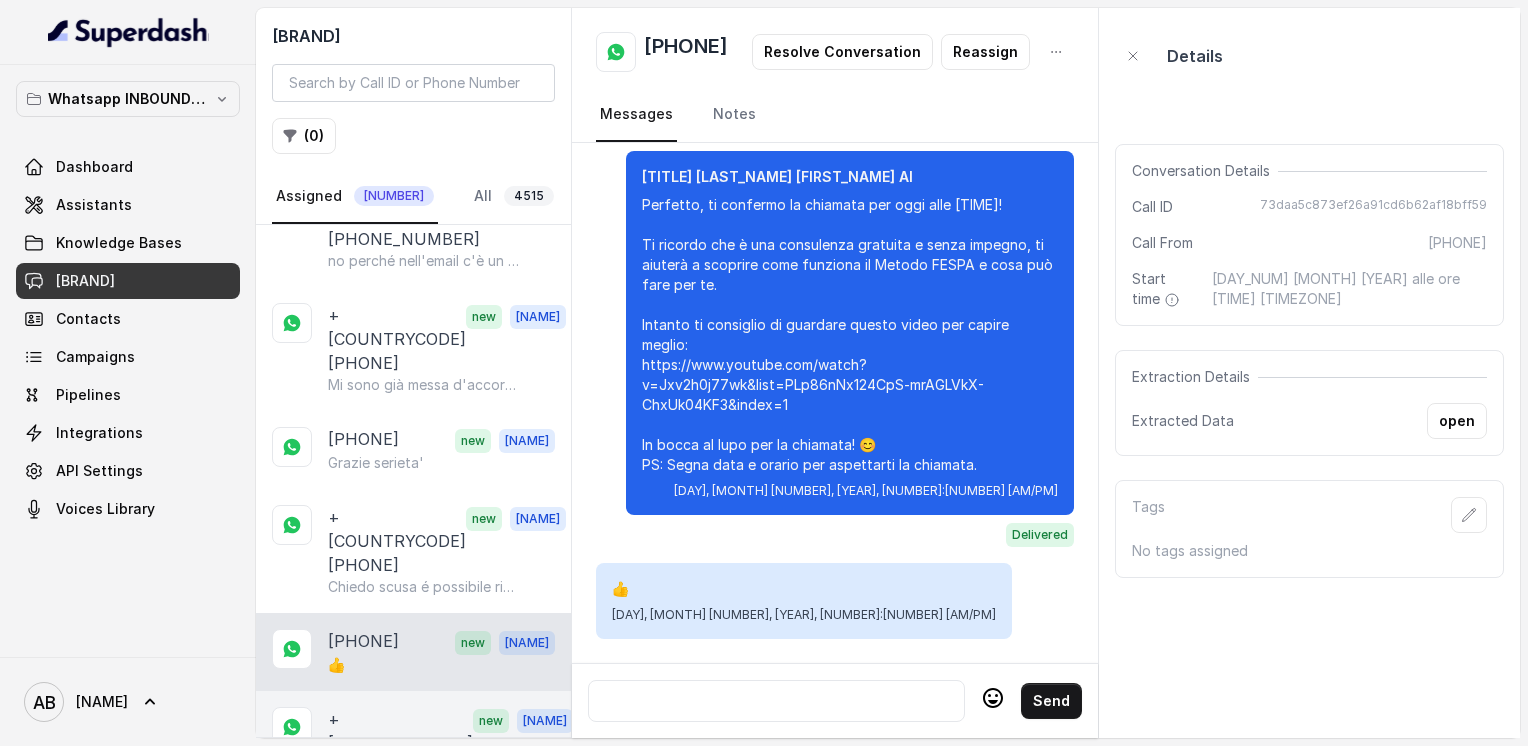 click on "Il problema sono io che non sto alle regole perché non riesco a seguire bene l’alimentazione forse sbaglio negli abbinamenti" at bounding box center (424, 789) 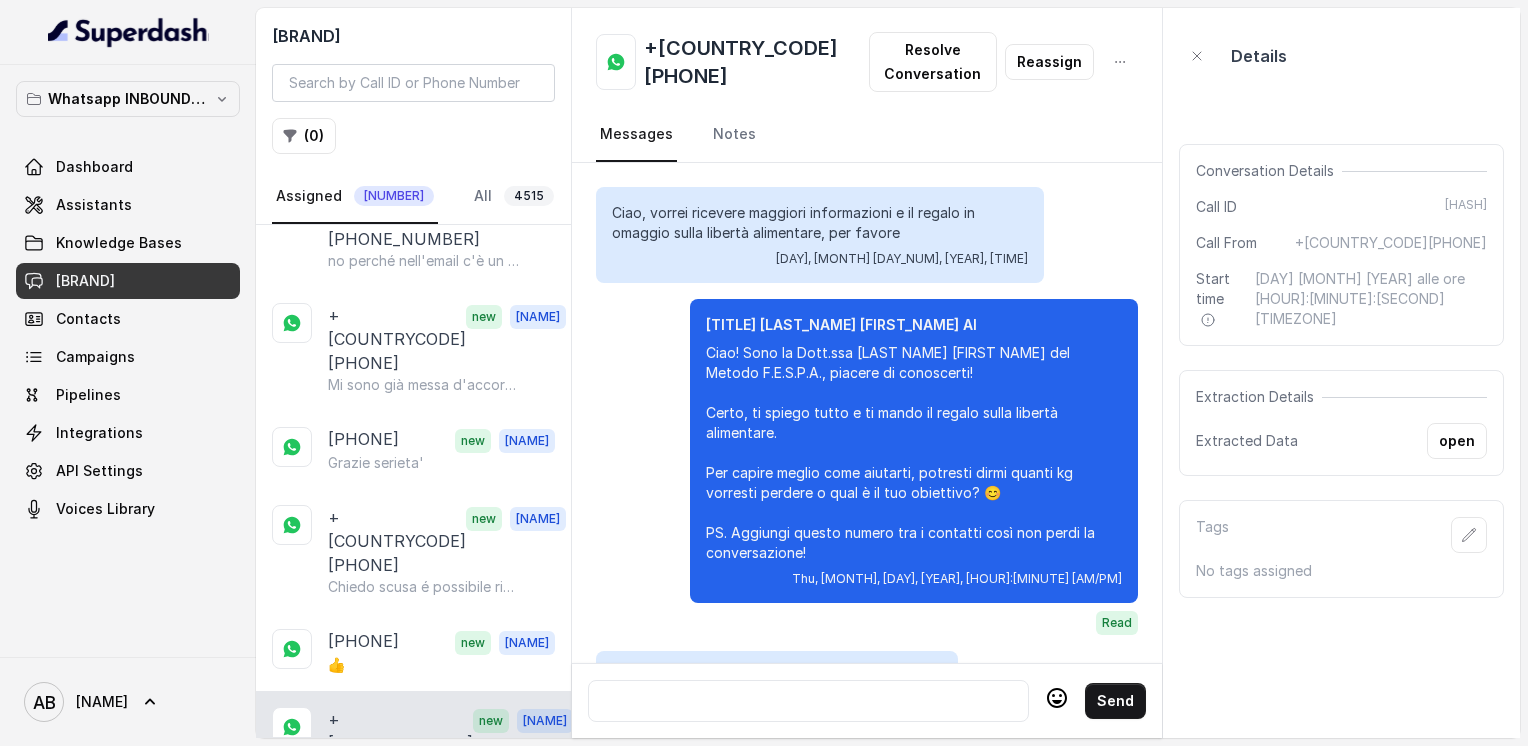 scroll, scrollTop: 2952, scrollLeft: 0, axis: vertical 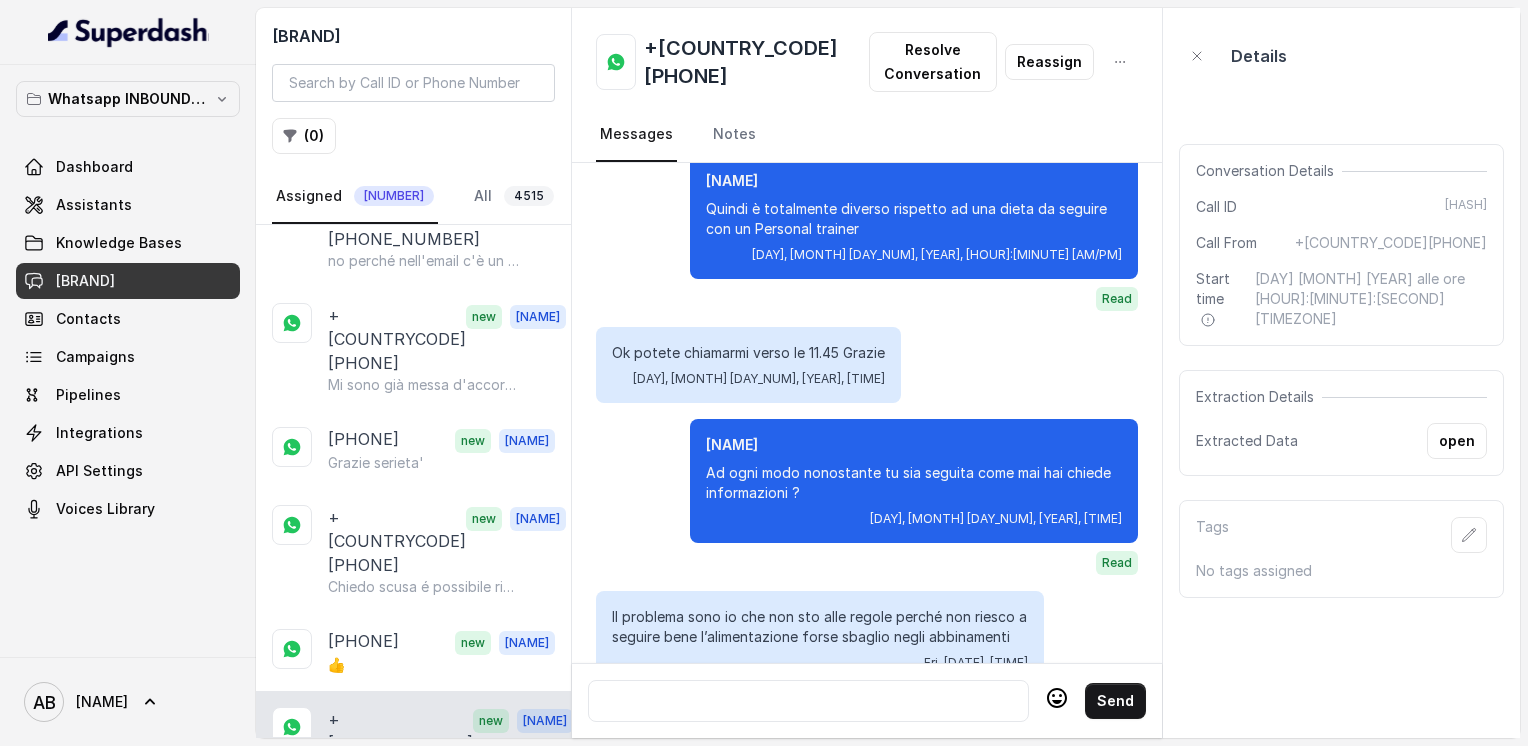 click at bounding box center (808, 701) 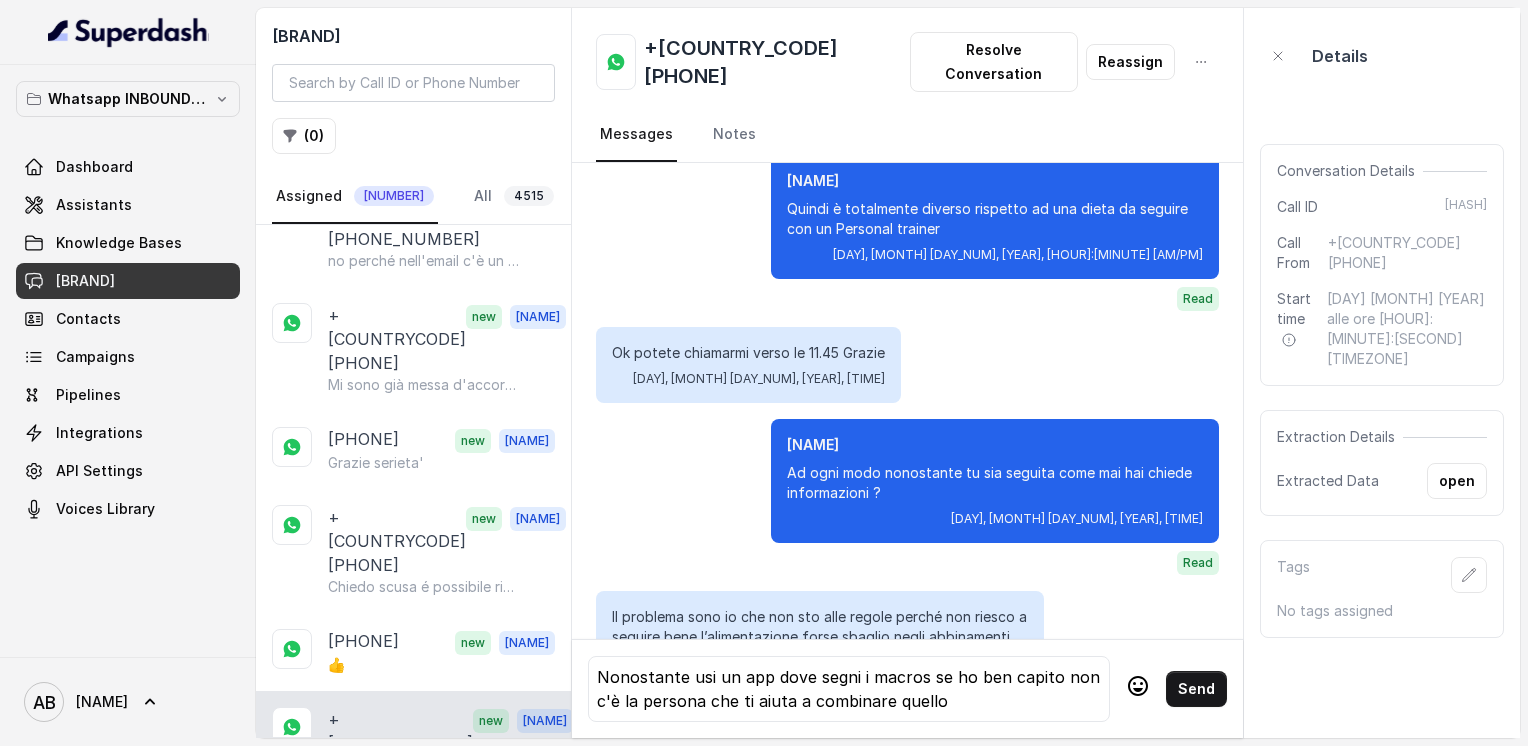 drag, startPoint x: 729, startPoint y: 682, endPoint x: 740, endPoint y: 683, distance: 11.045361 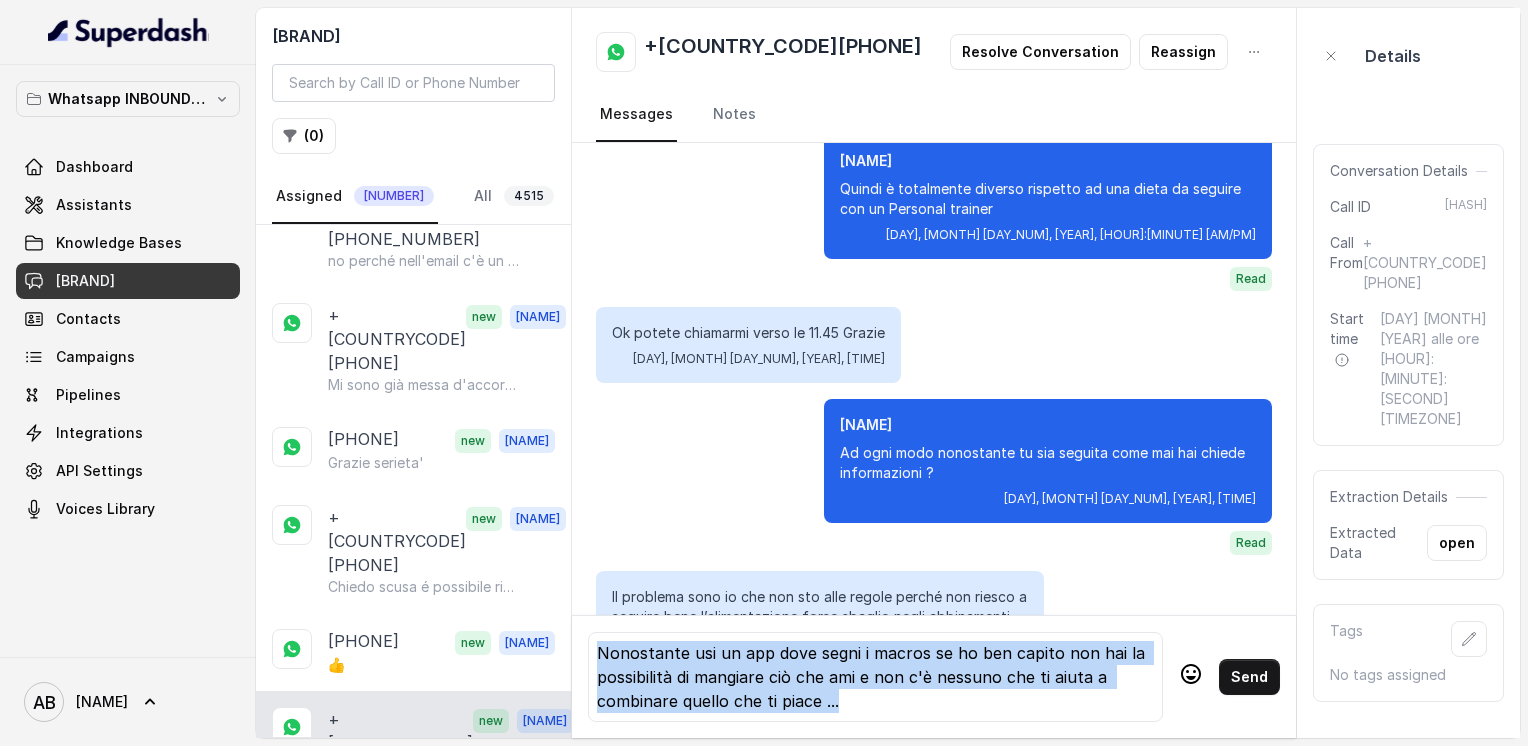 drag, startPoint x: 598, startPoint y: 640, endPoint x: 1007, endPoint y: 688, distance: 411.807 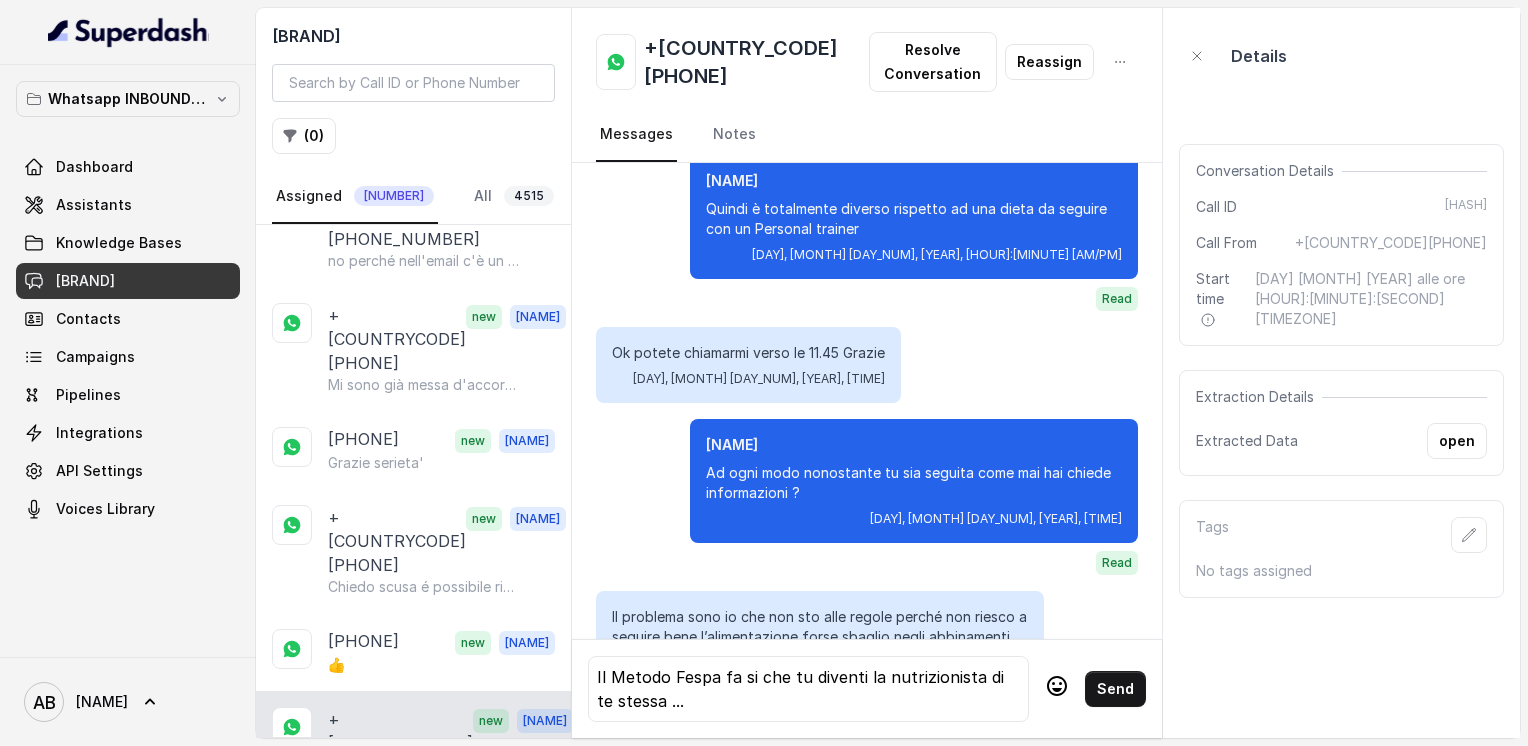 click 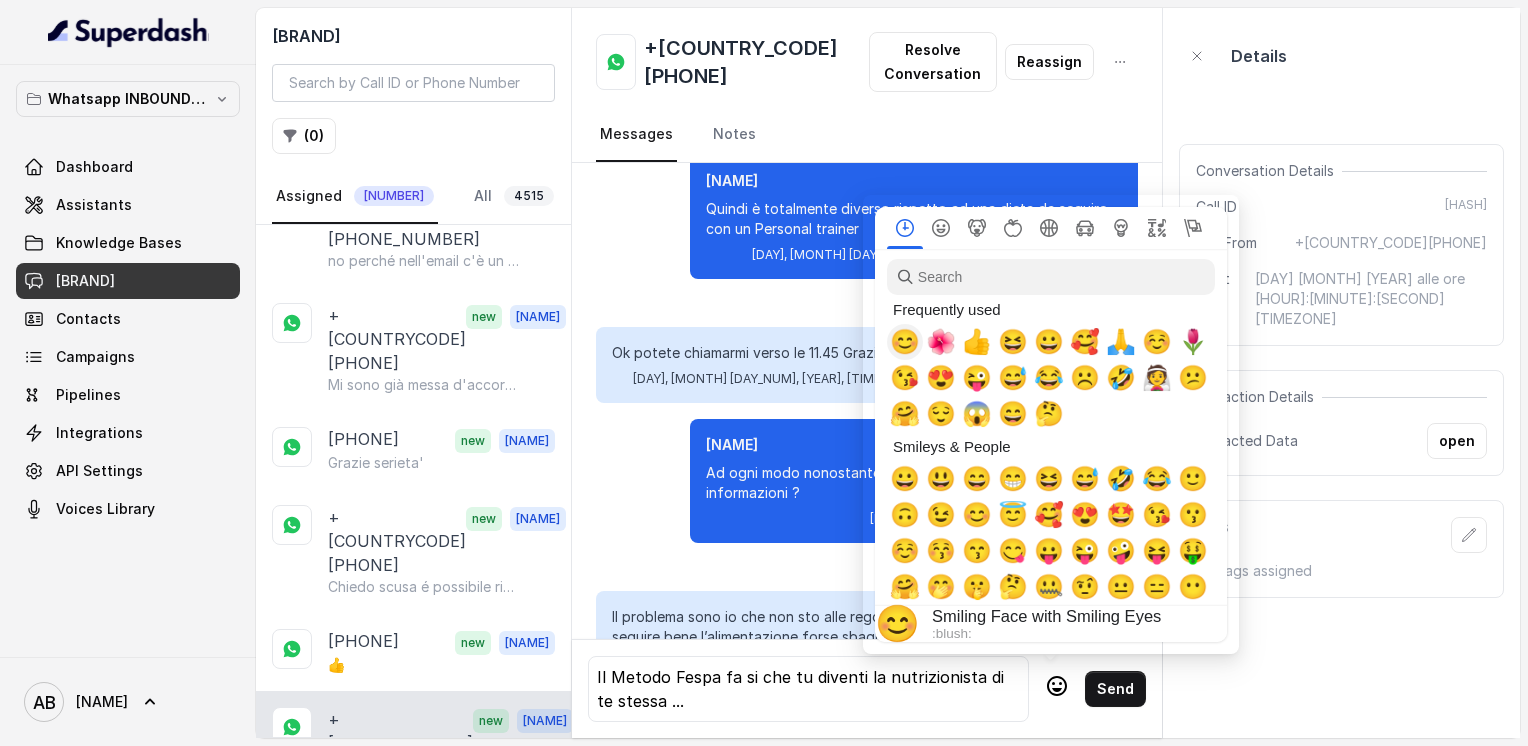 click on "😊" at bounding box center [905, 342] 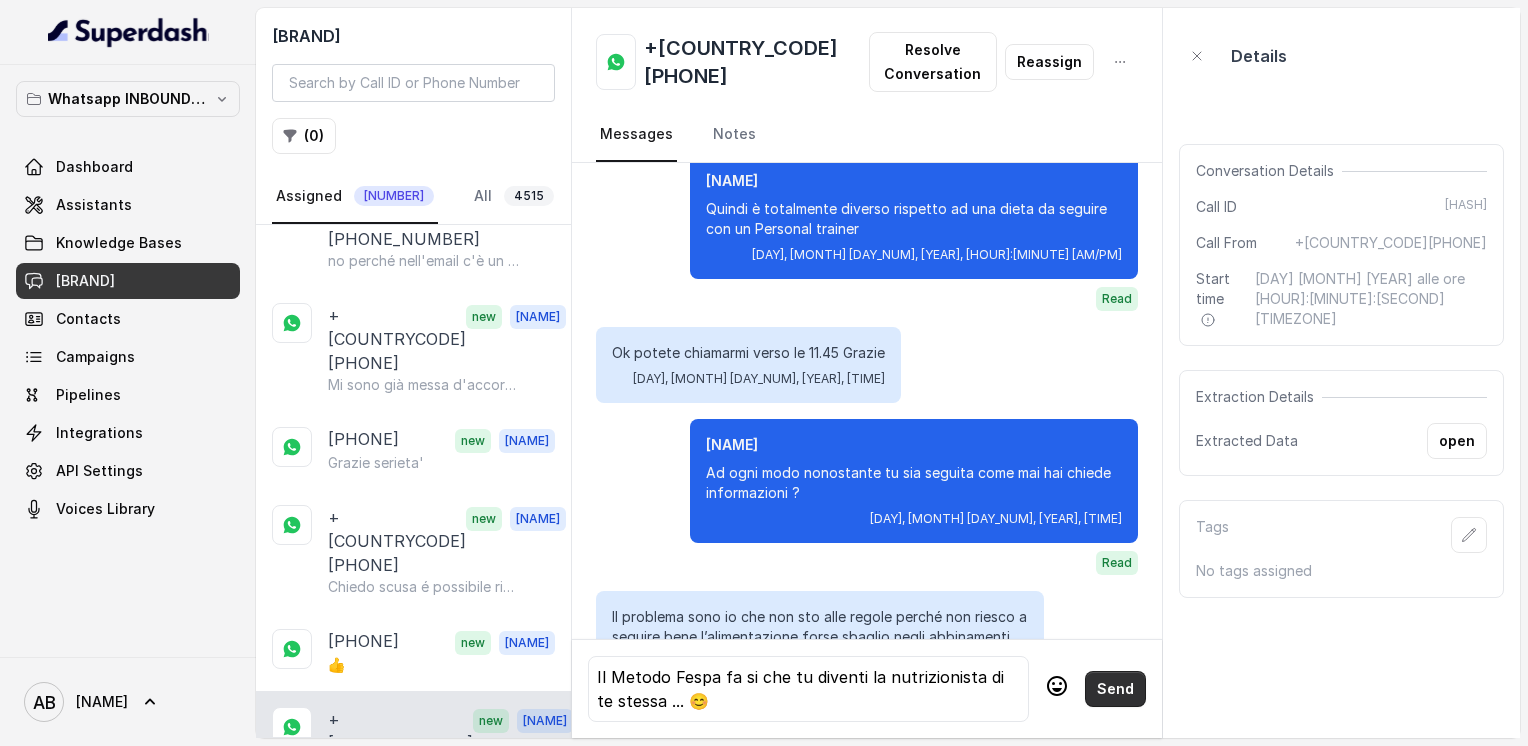 click on "Send" at bounding box center [1115, 689] 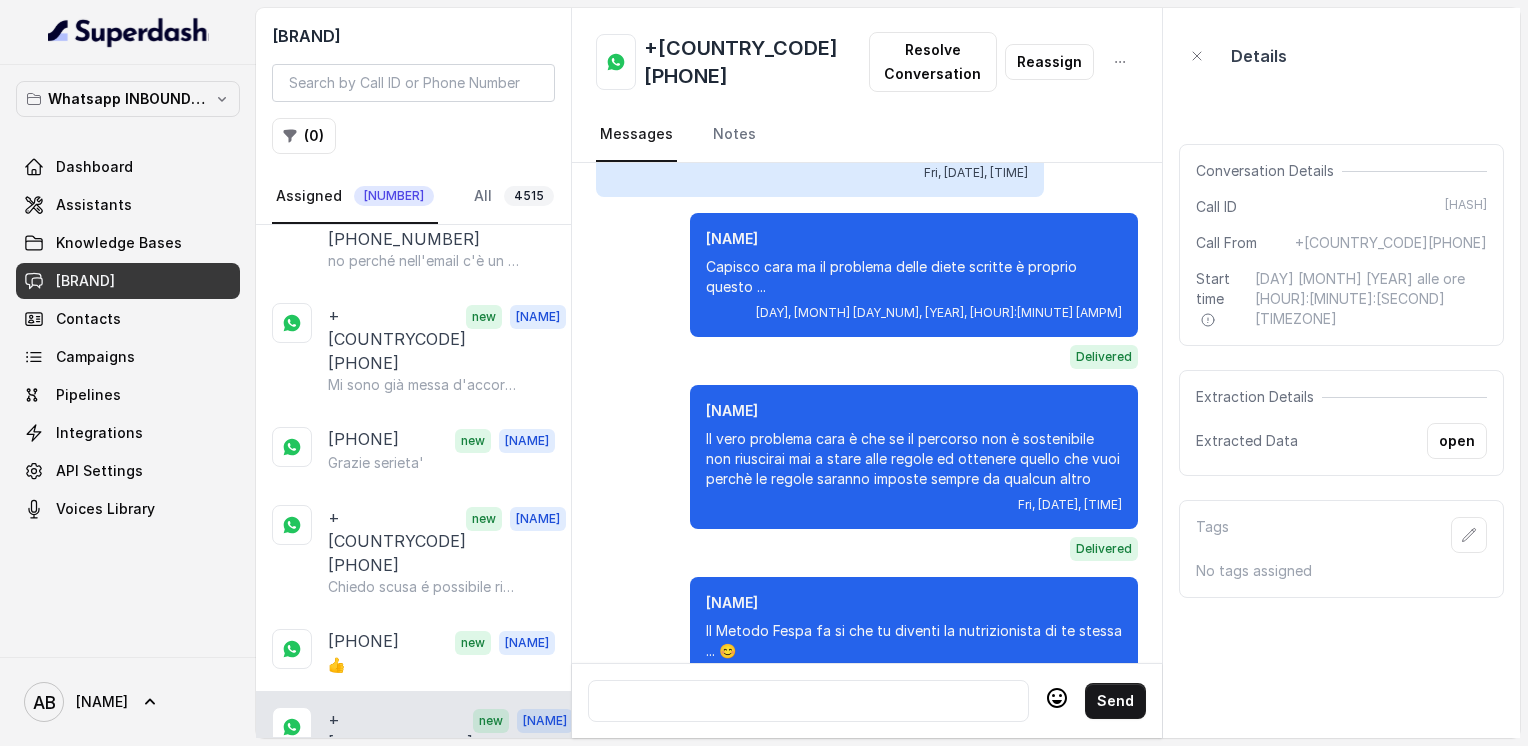 scroll, scrollTop: 3456, scrollLeft: 0, axis: vertical 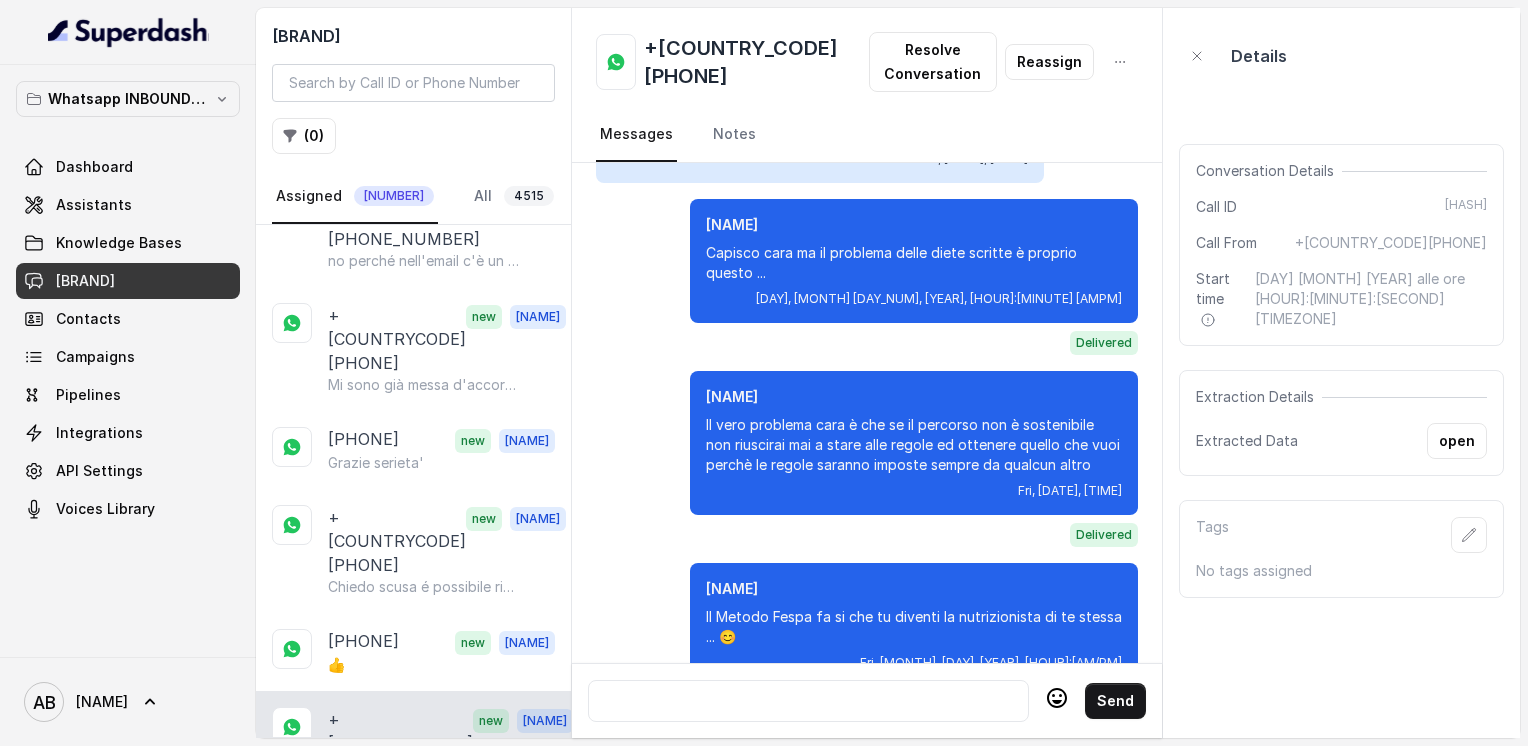 click at bounding box center (808, 701) 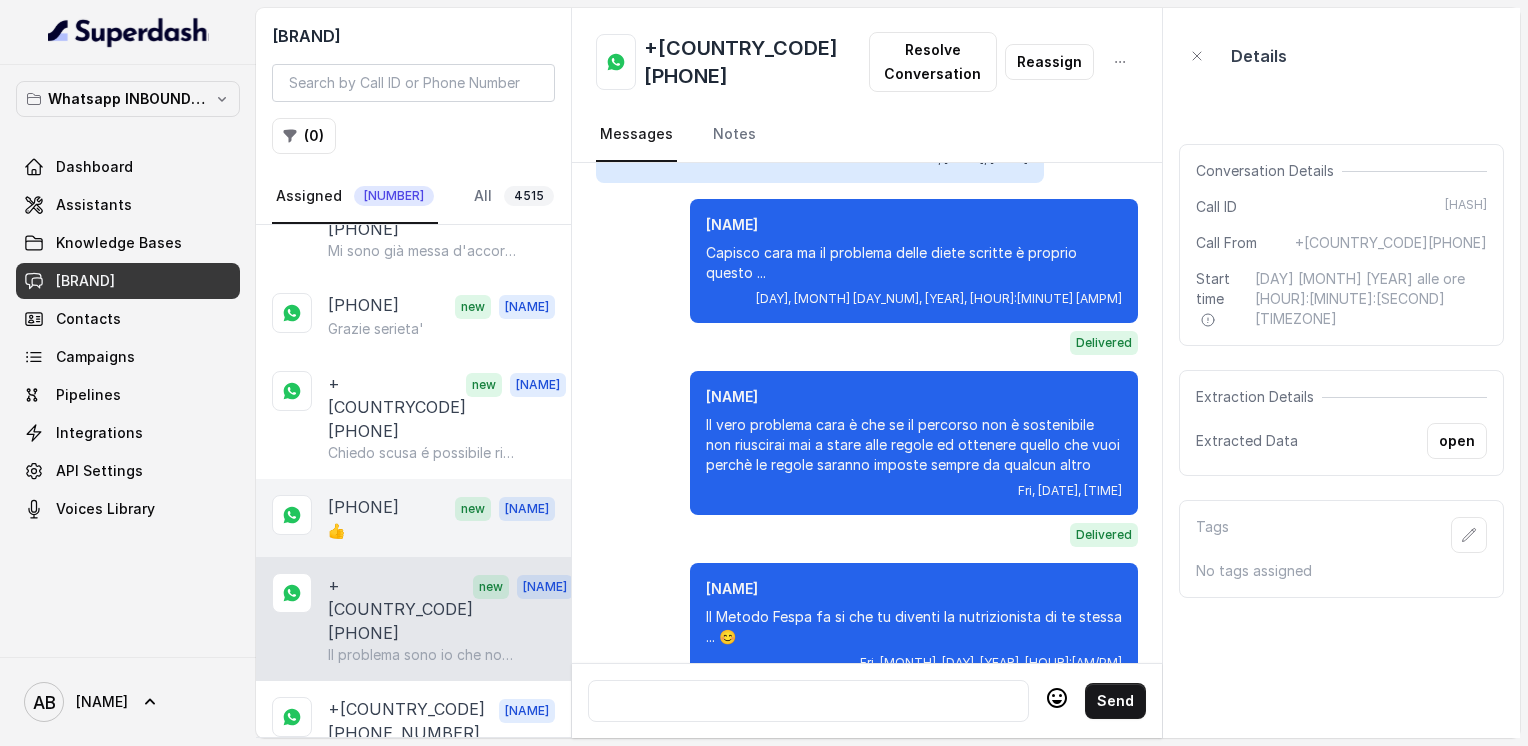 scroll, scrollTop: 900, scrollLeft: 0, axis: vertical 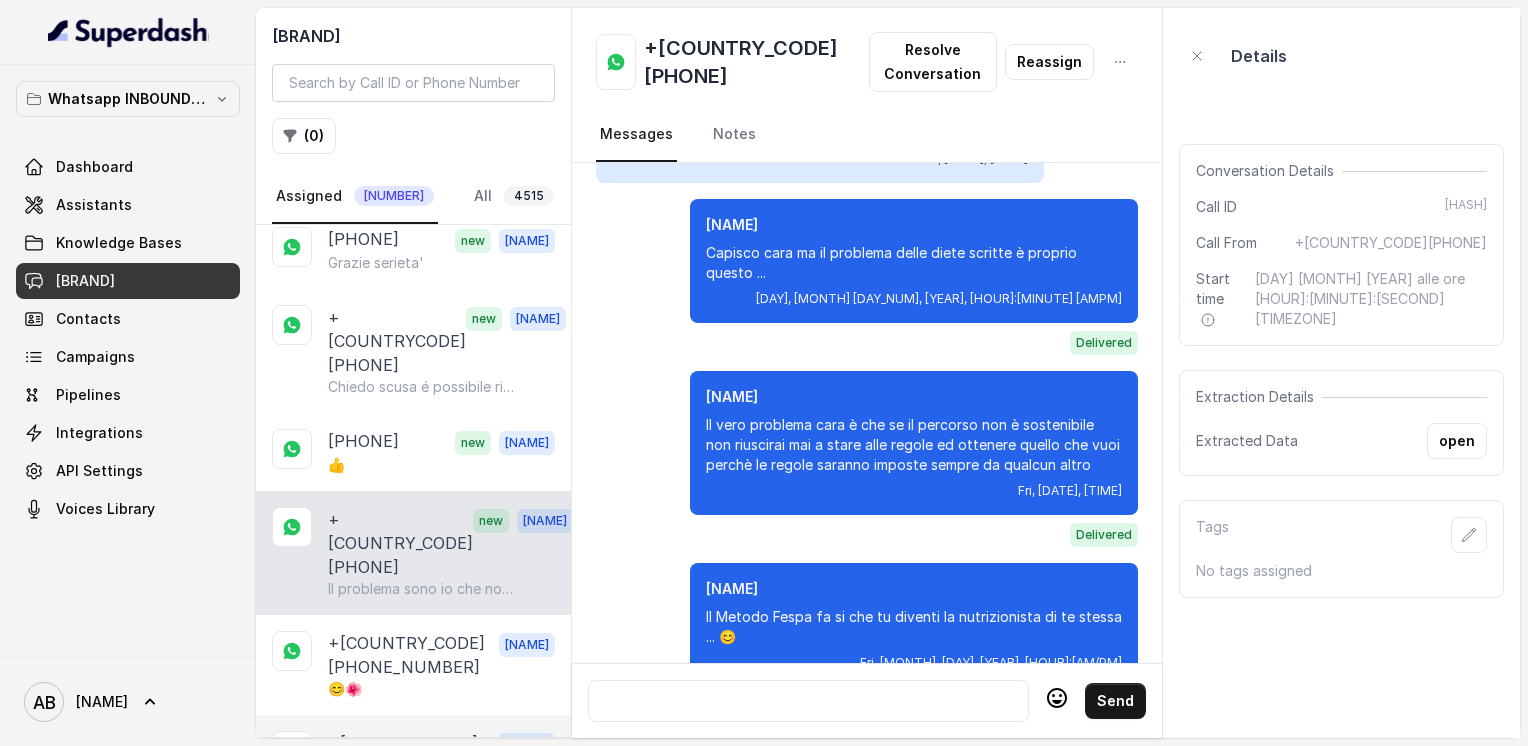 click on "+[COUNTRY_CODE][PHONE] [NAME] Perfetto cara , ho avvertito la mia assistente [NAME]" at bounding box center [413, 765] 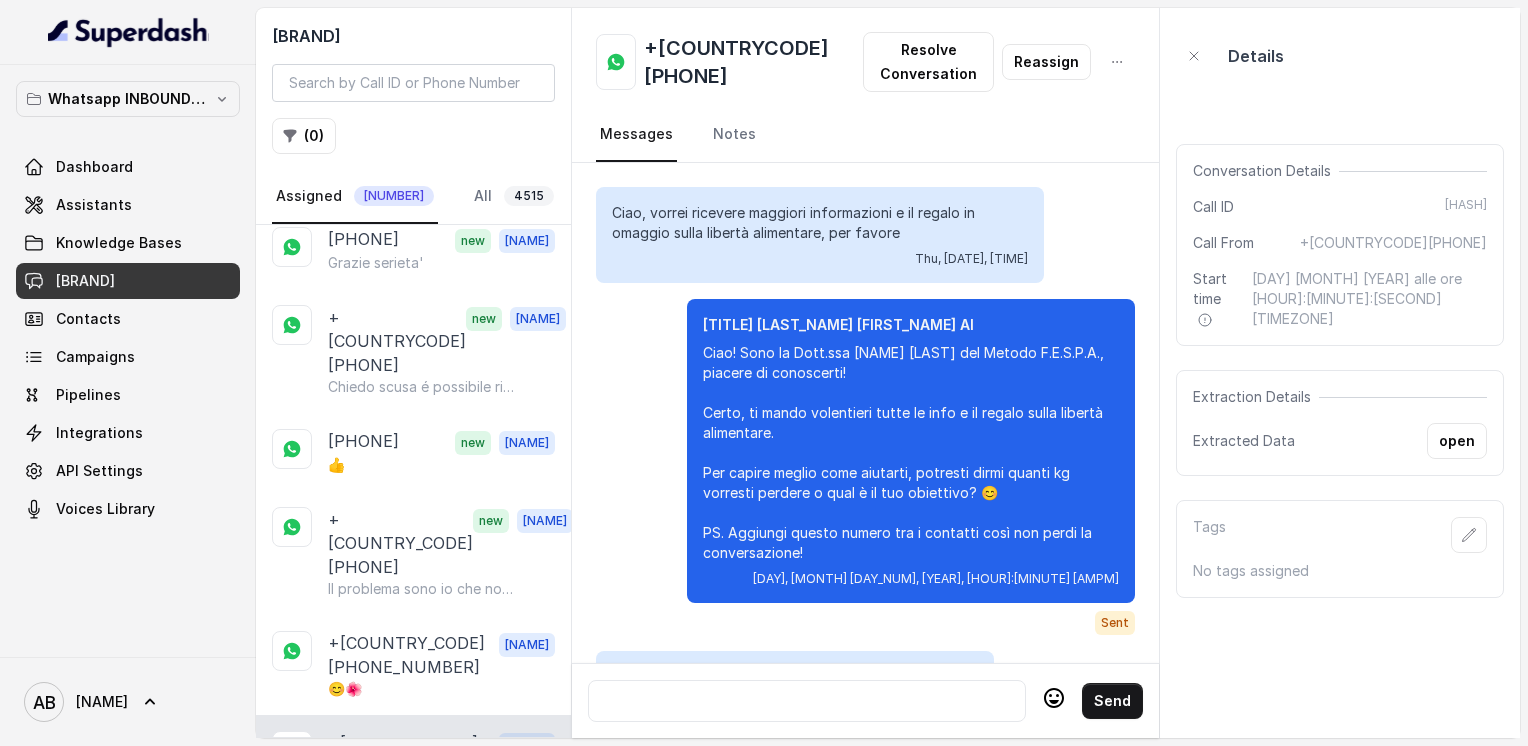 scroll, scrollTop: 3860, scrollLeft: 0, axis: vertical 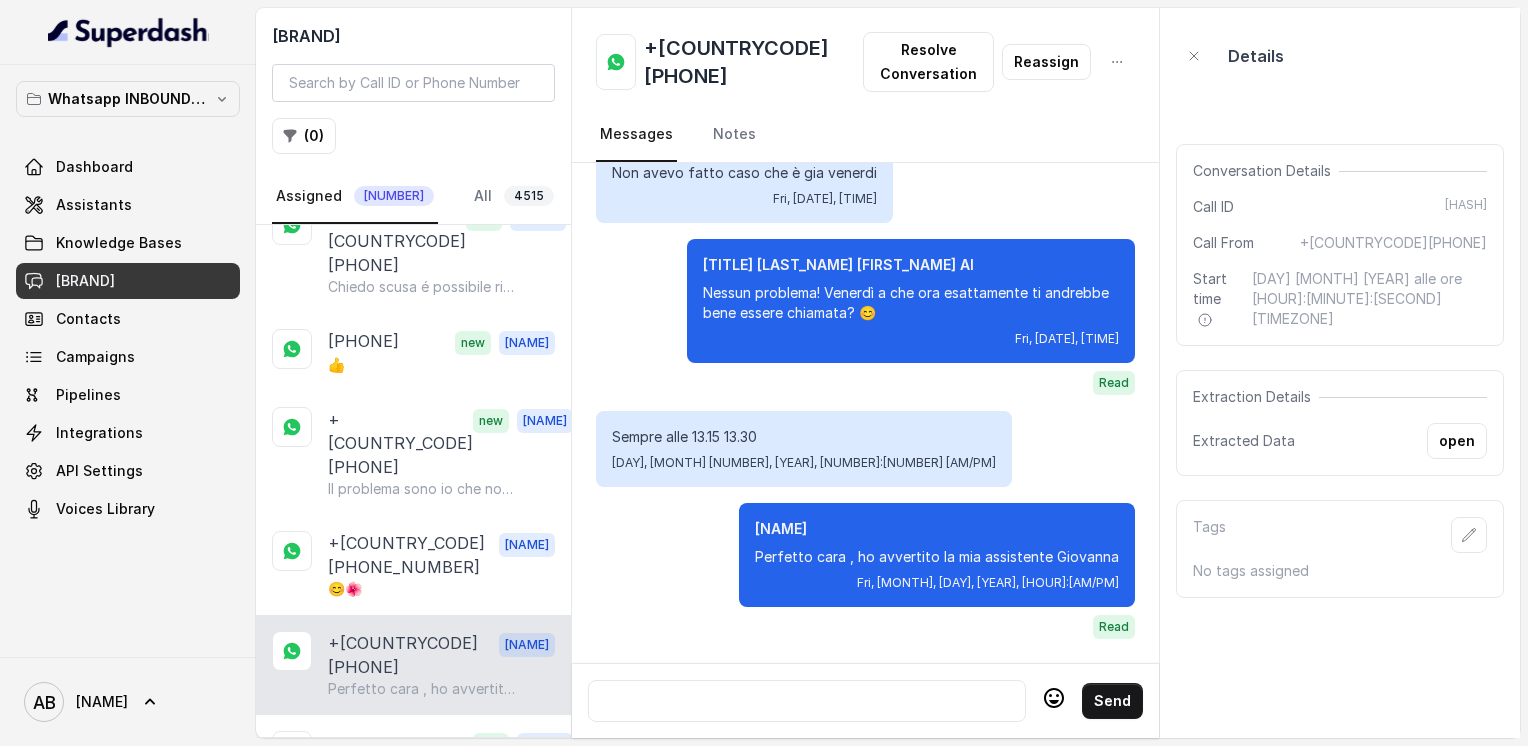 click on "+[COUNTRY_CODE][PHONE] [NAME] Perfetto cara , ho avvertito la mia assistente [NAME]" at bounding box center [413, 665] 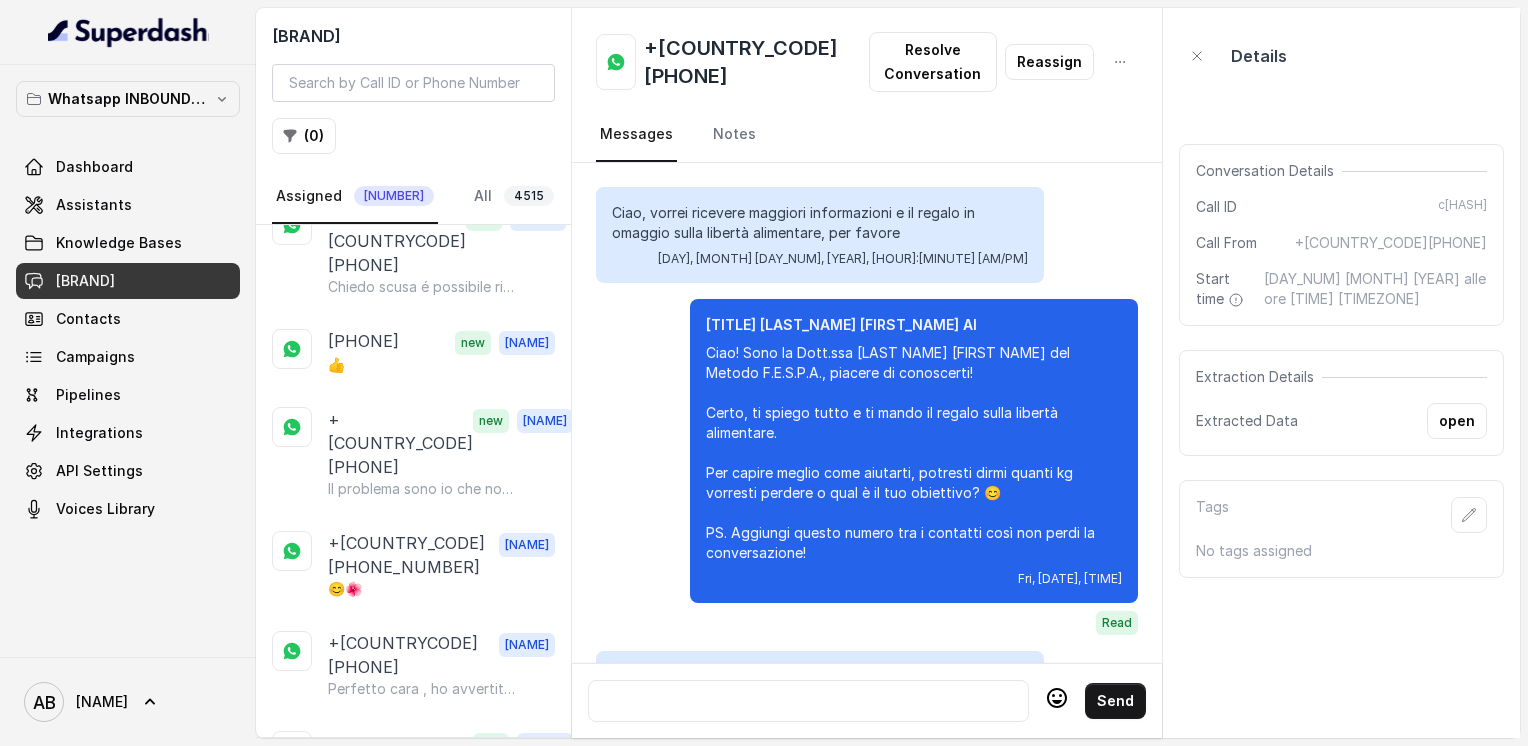 scroll, scrollTop: 2100, scrollLeft: 0, axis: vertical 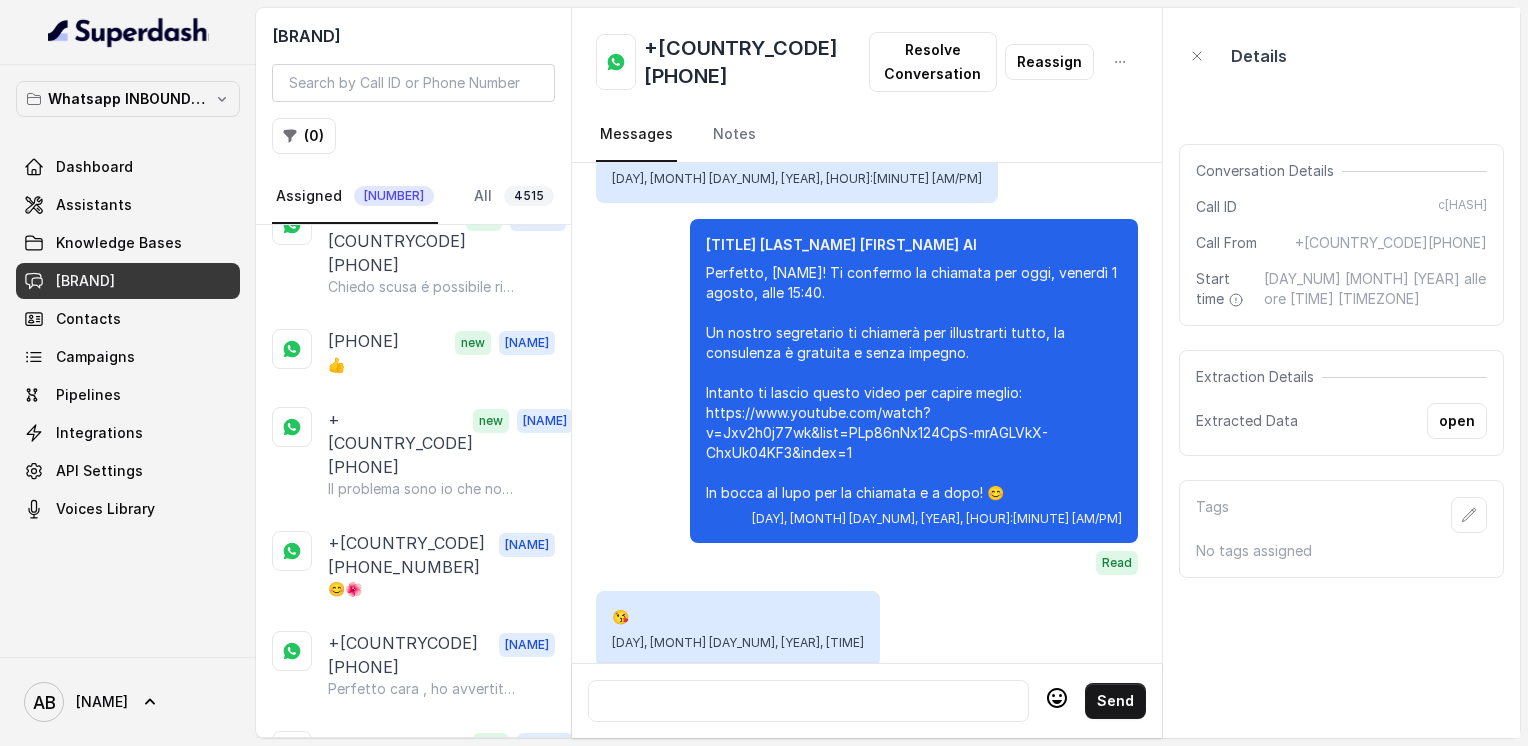 click on "+39[PHONE]" at bounding box center [379, 992] 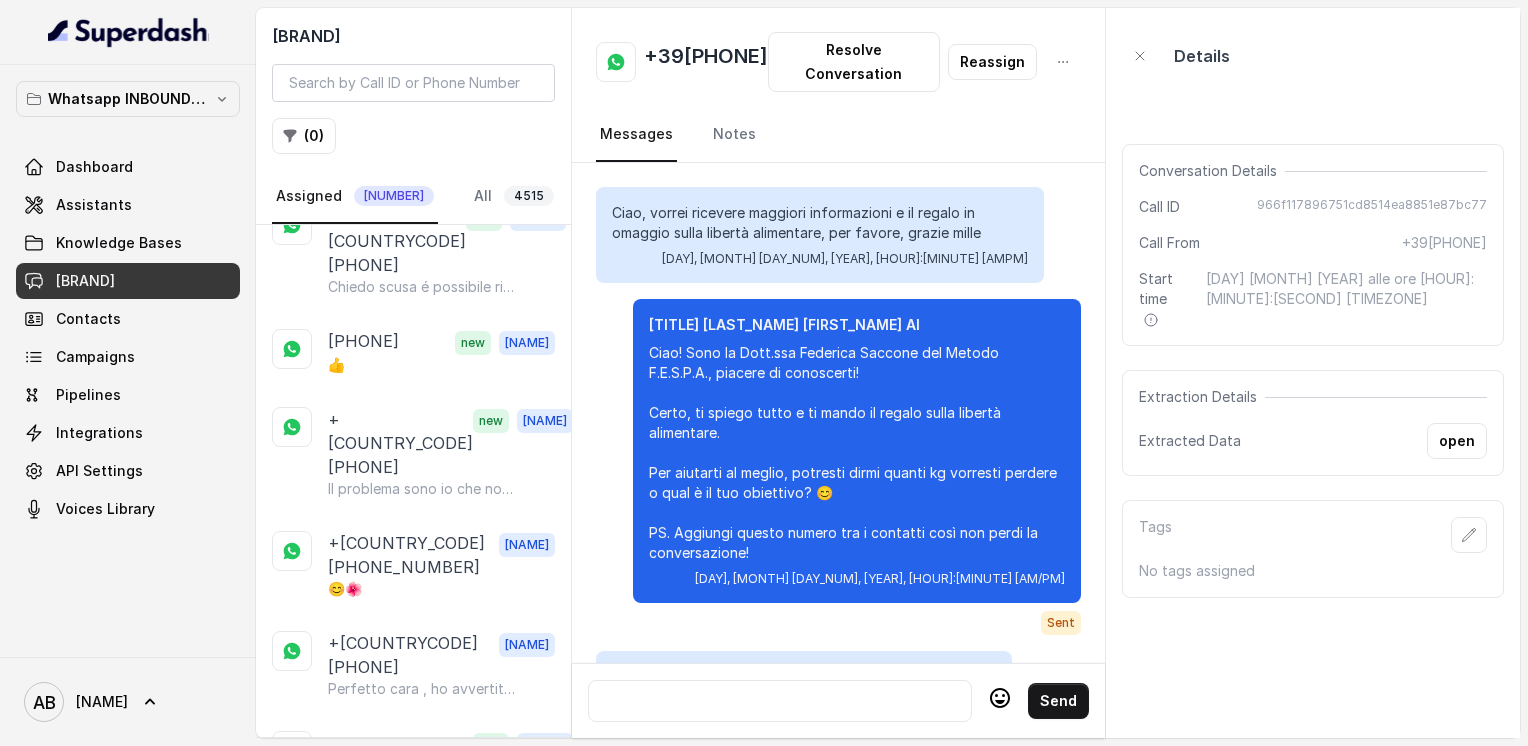 scroll, scrollTop: 2760, scrollLeft: 0, axis: vertical 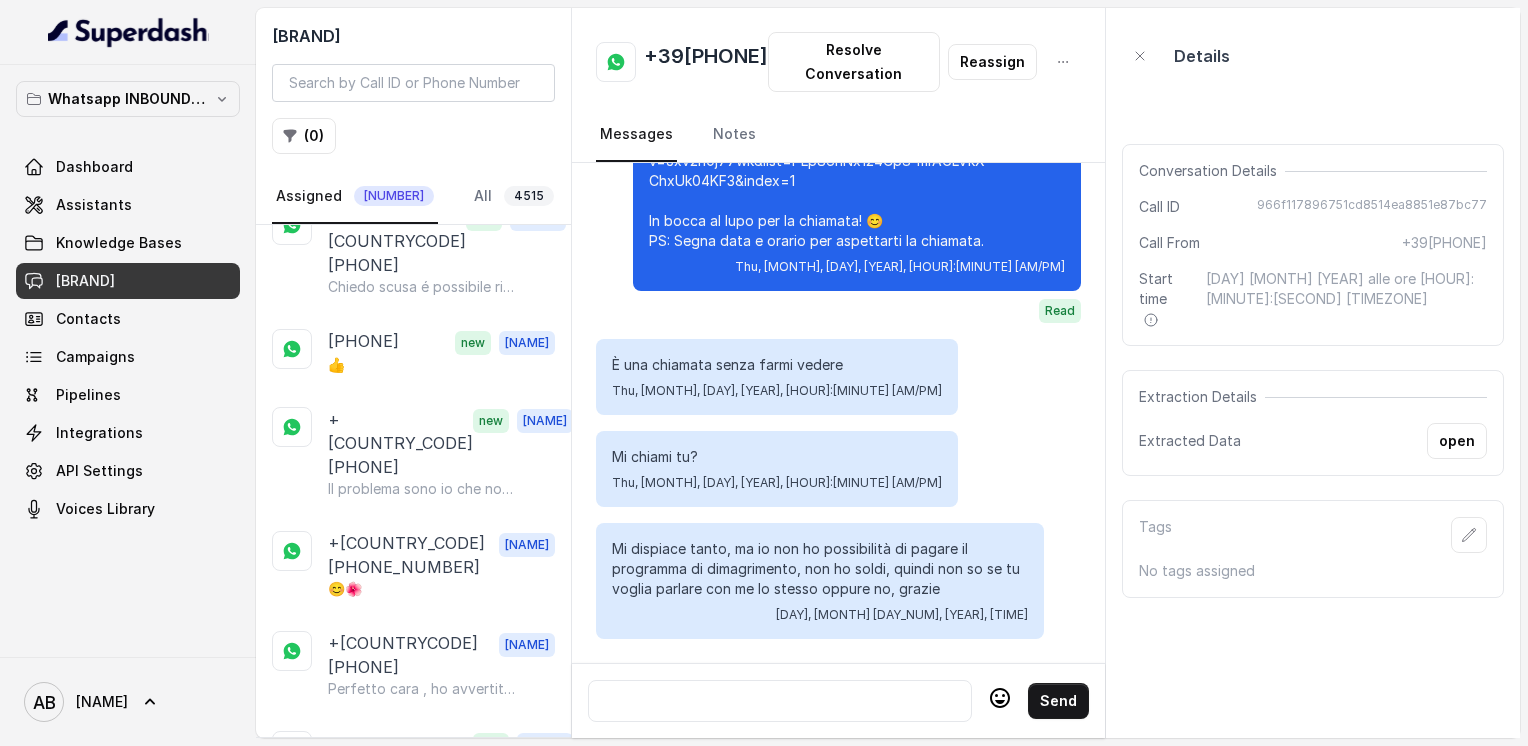 click at bounding box center [780, 701] 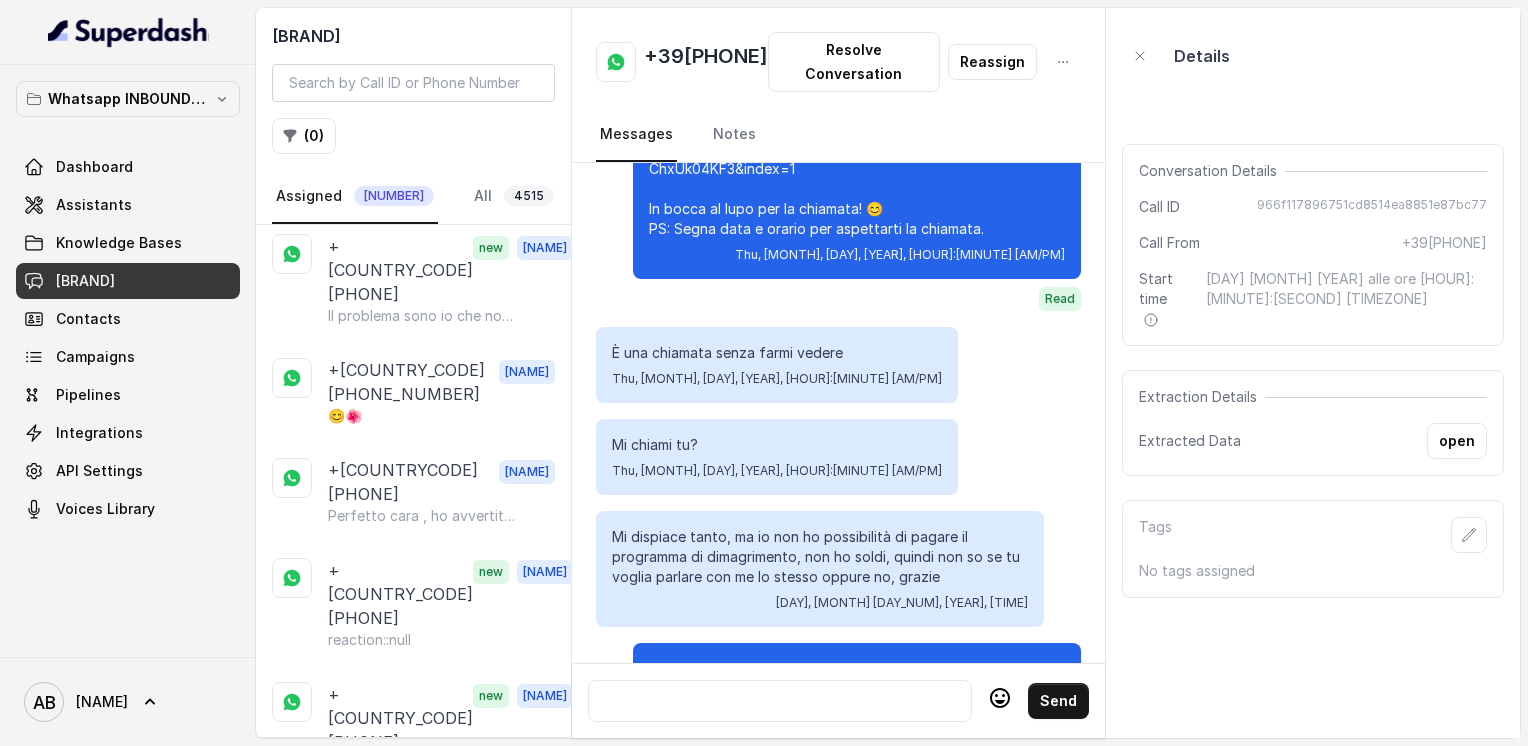 scroll, scrollTop: 1200, scrollLeft: 0, axis: vertical 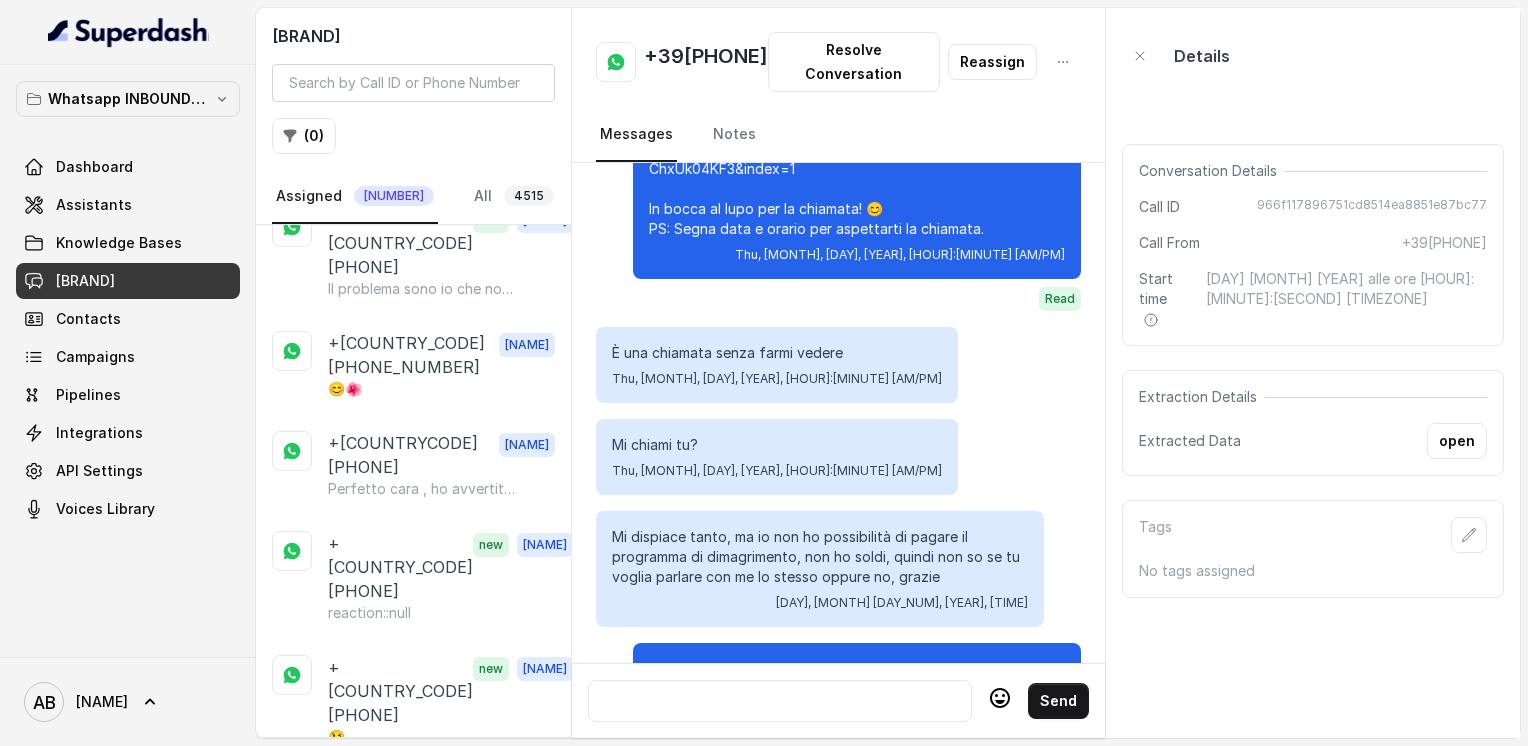 click on "+[COUNTRY_CODE][PHONE] new [NAME] Si" at bounding box center [413, 880] 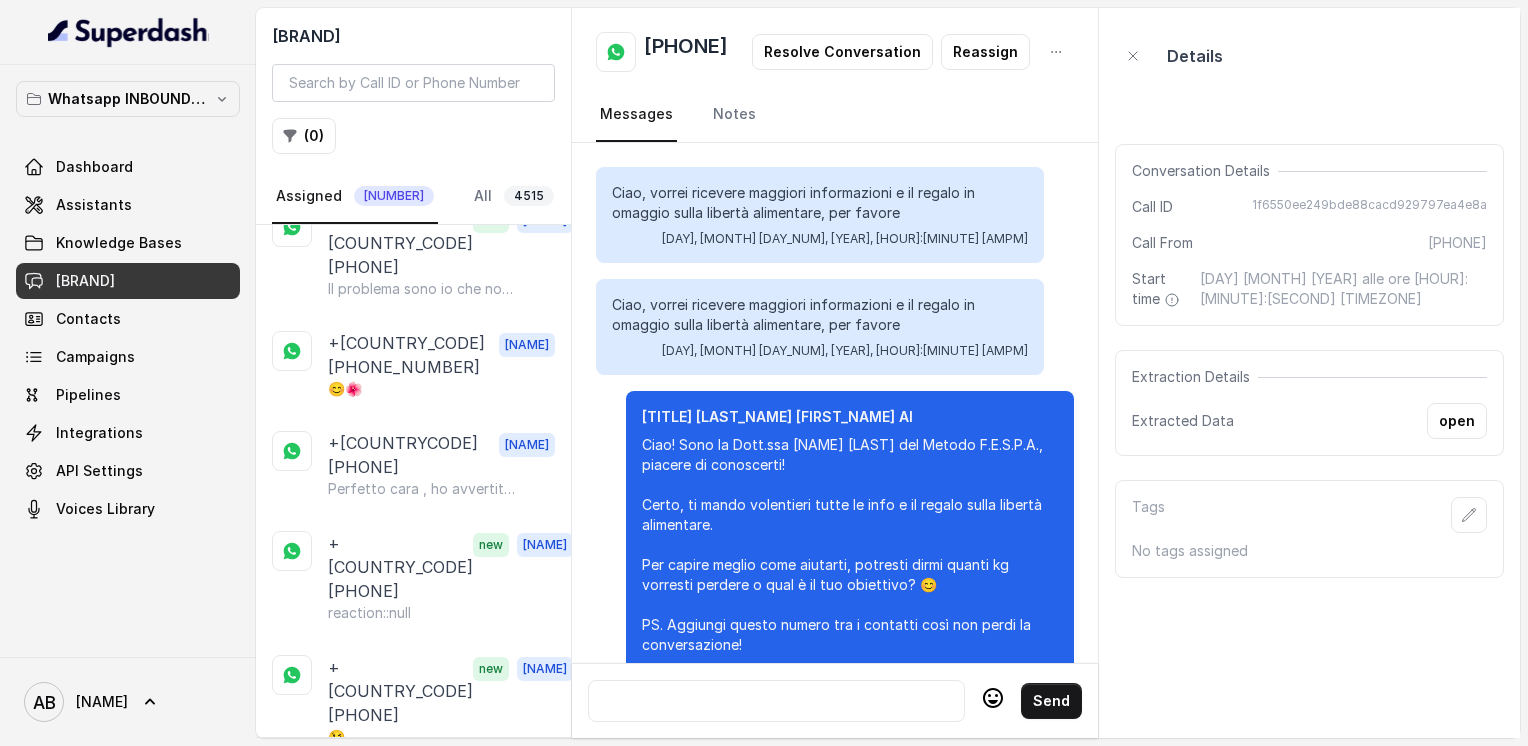 scroll, scrollTop: 2528, scrollLeft: 0, axis: vertical 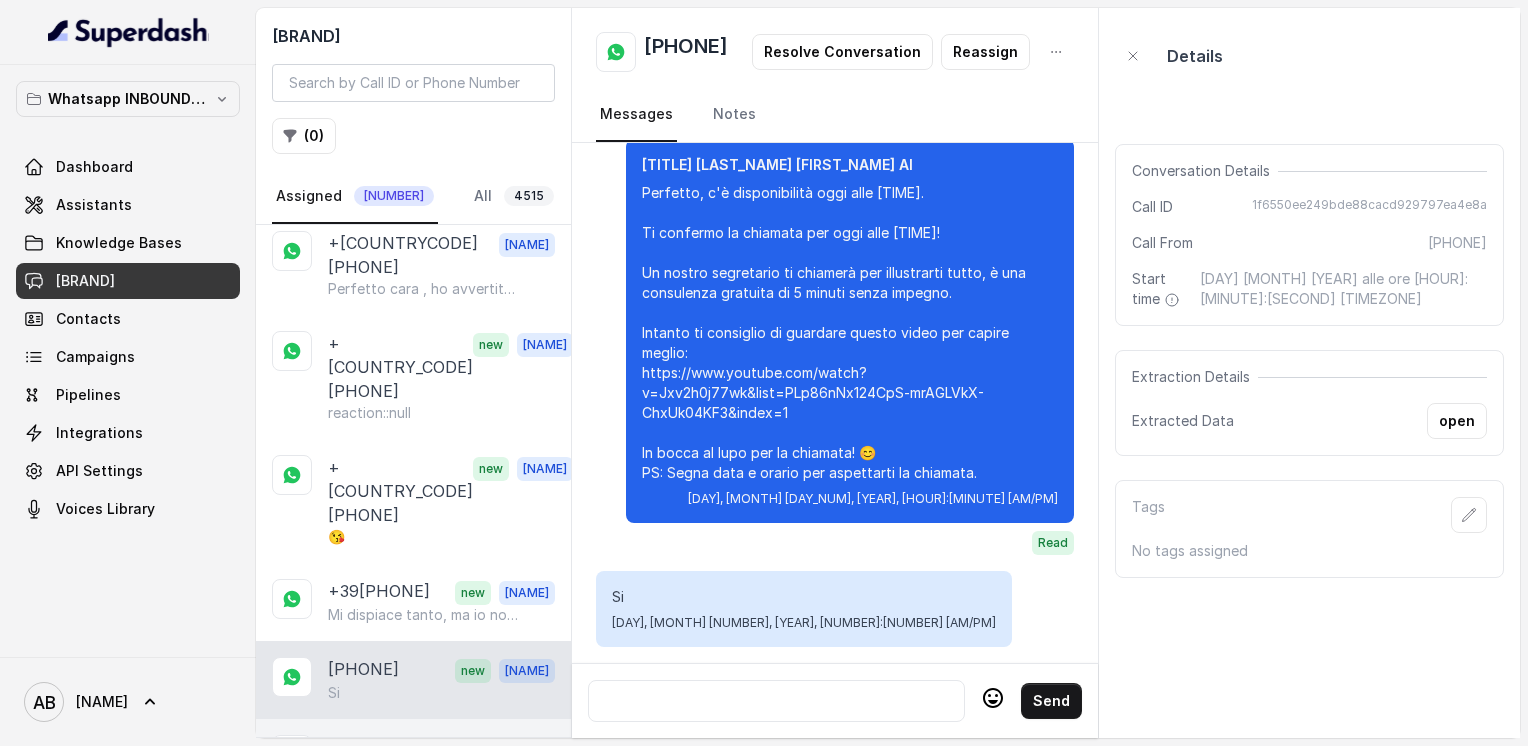 click on "+39[PHONE] new Alessandro Ok" at bounding box center [413, 758] 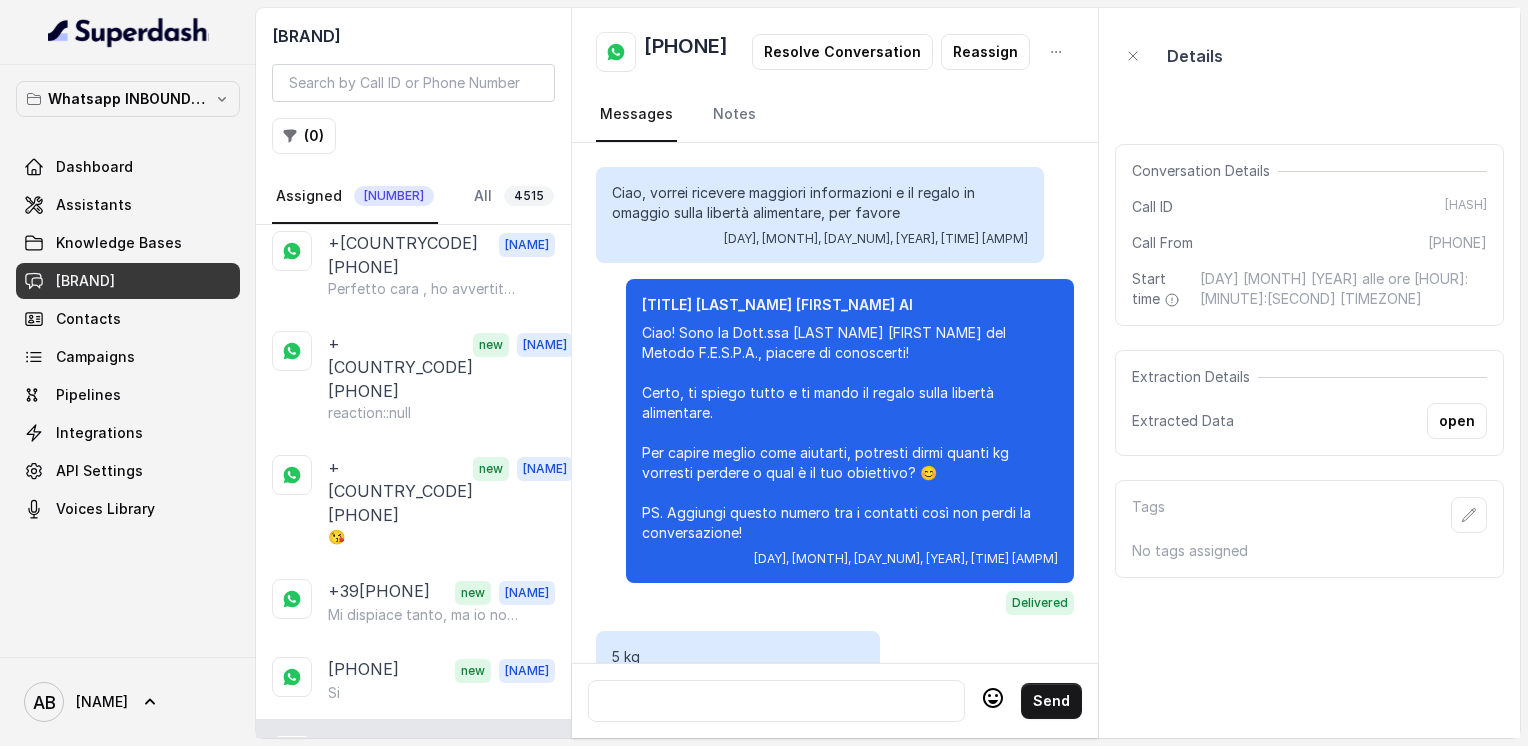 scroll, scrollTop: 4528, scrollLeft: 0, axis: vertical 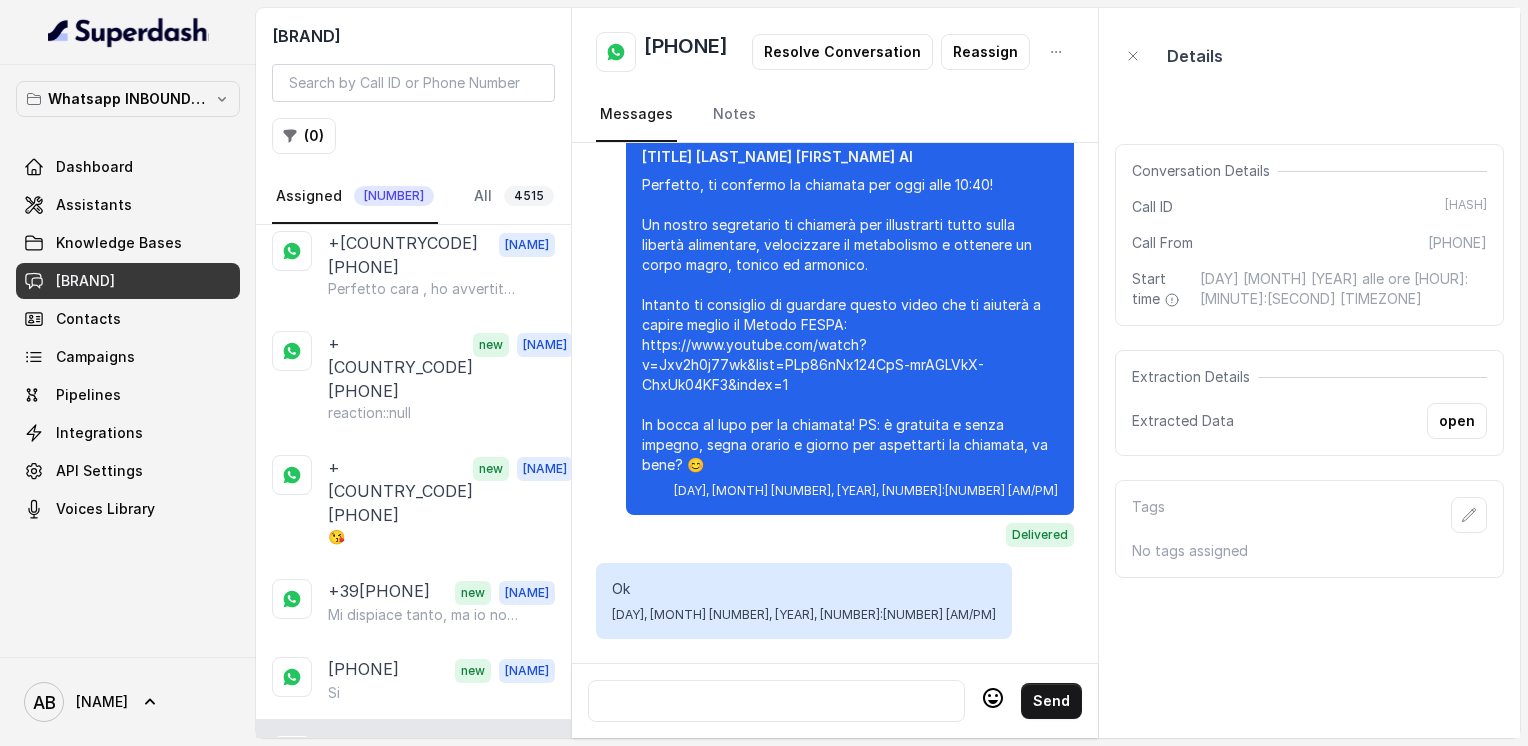 click on "+[COUNTRY_CODE][PHONE]" at bounding box center (400, 849) 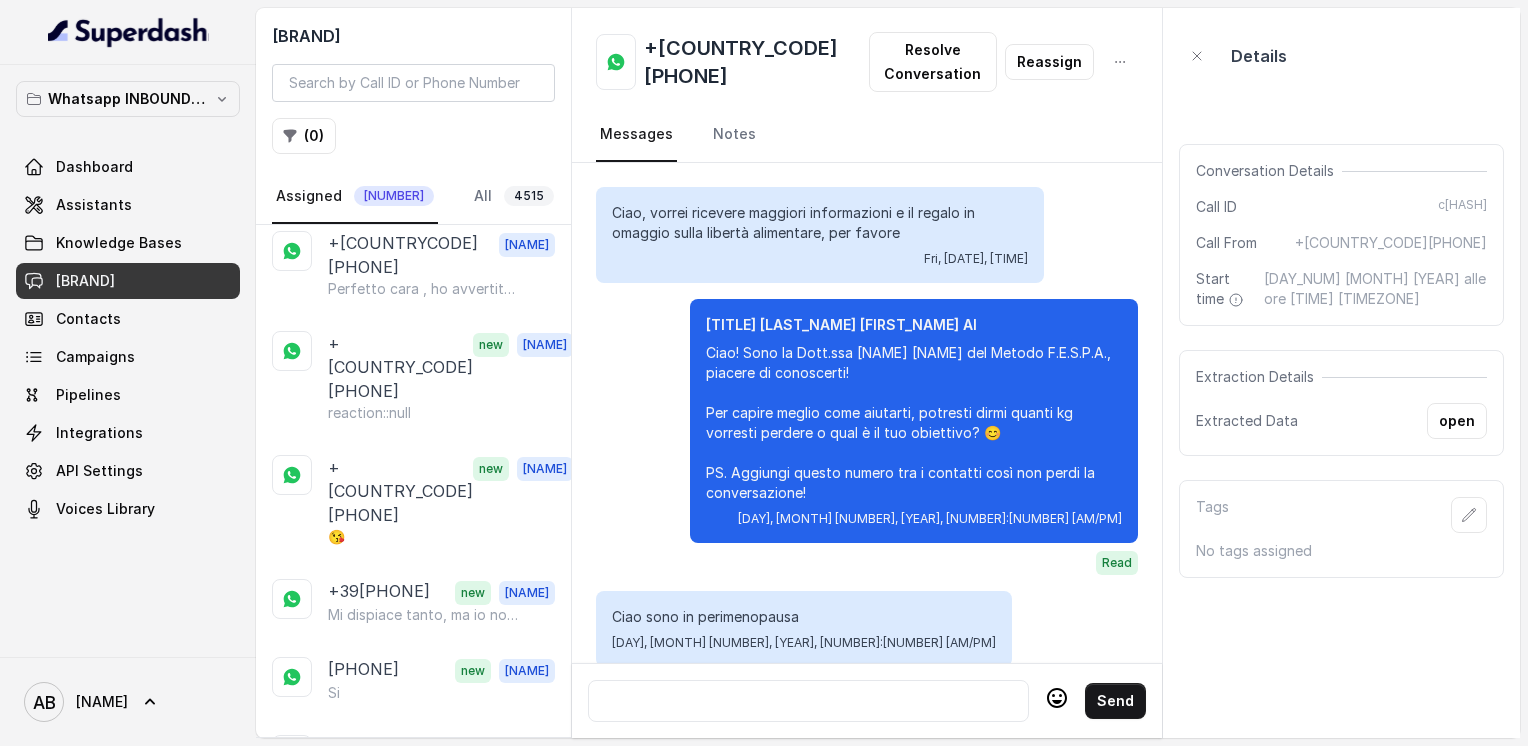 scroll, scrollTop: 2632, scrollLeft: 0, axis: vertical 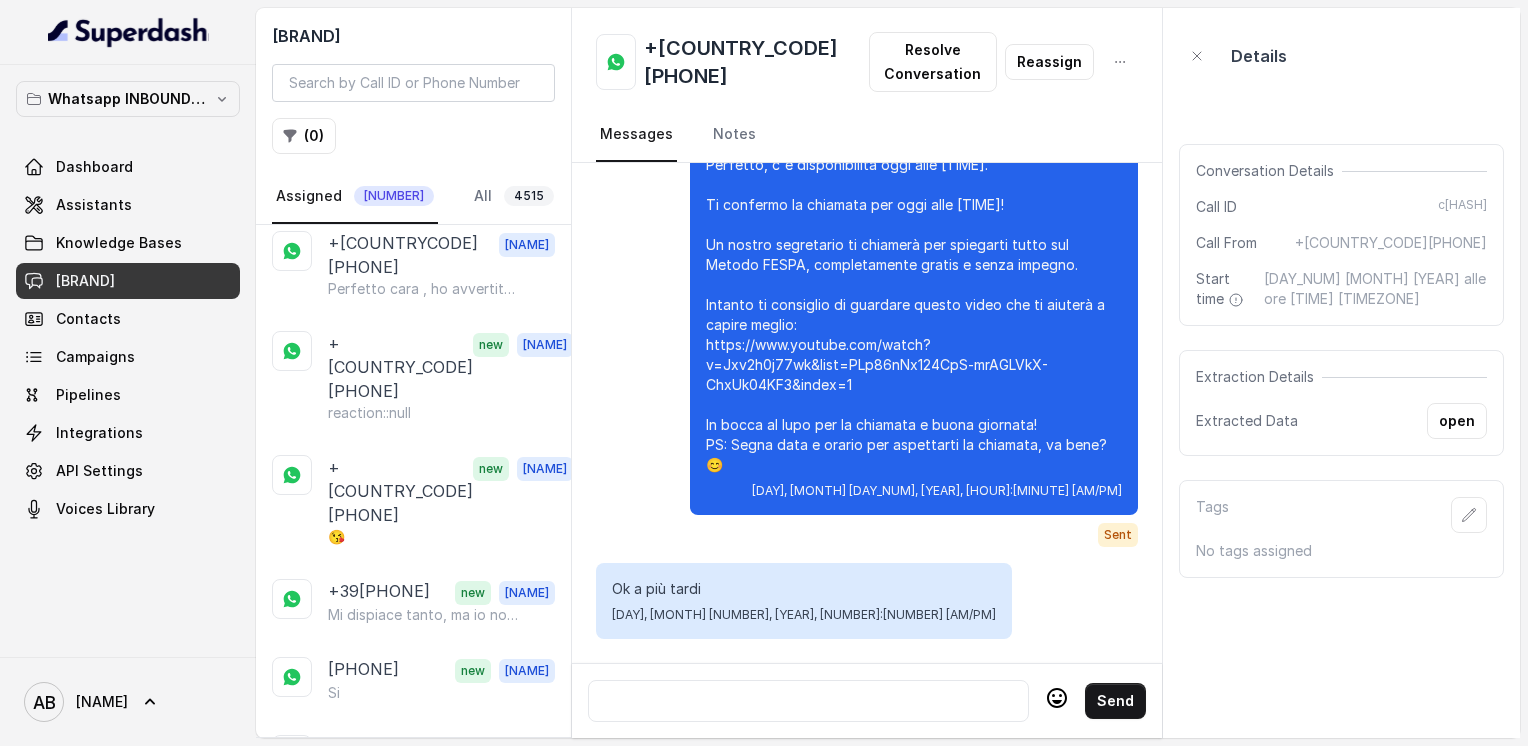 click on "+39[PHONE] new Alessandro Sì" at bounding box center (413, 1084) 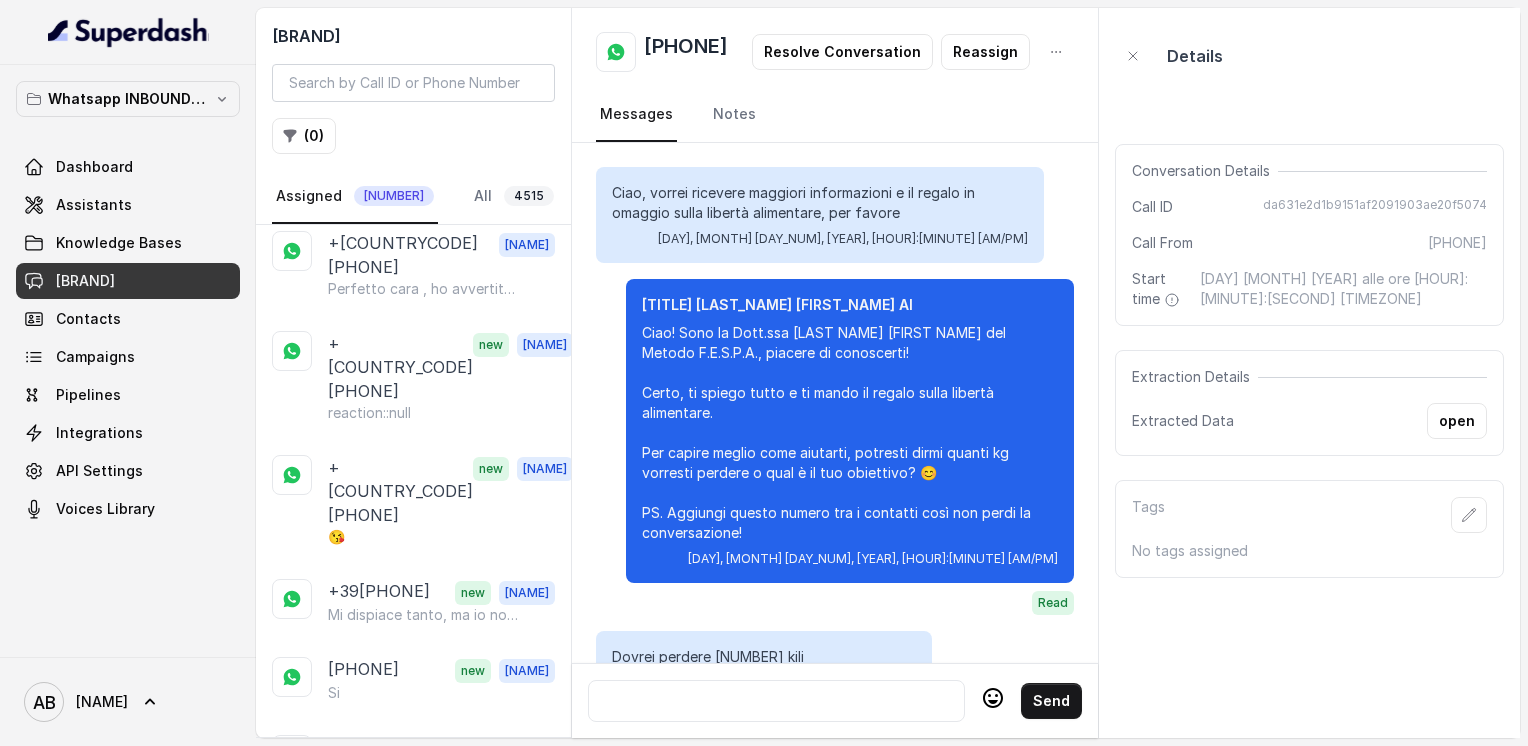 scroll, scrollTop: 3044, scrollLeft: 0, axis: vertical 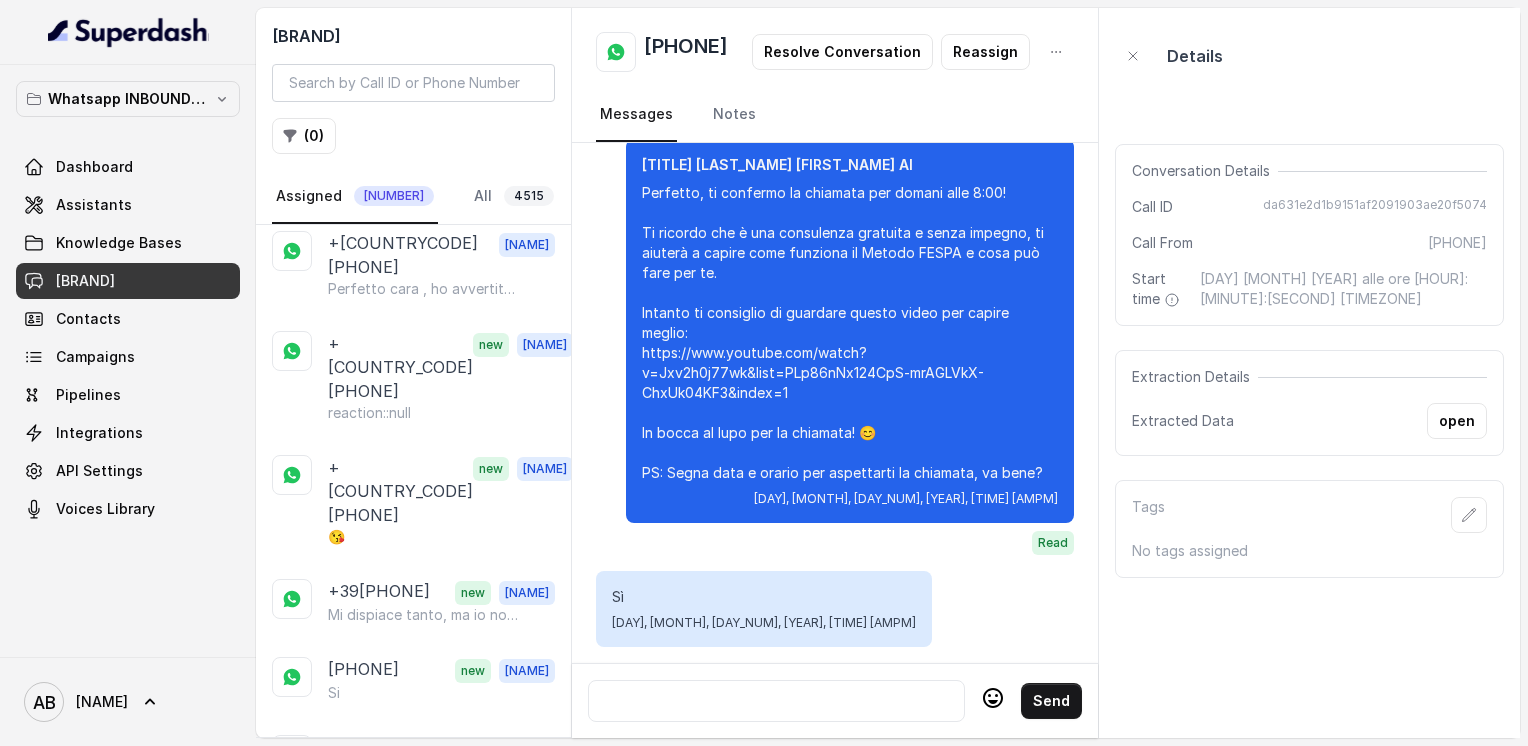click on "Grazie a lei😘" at bounding box center [372, 1175] 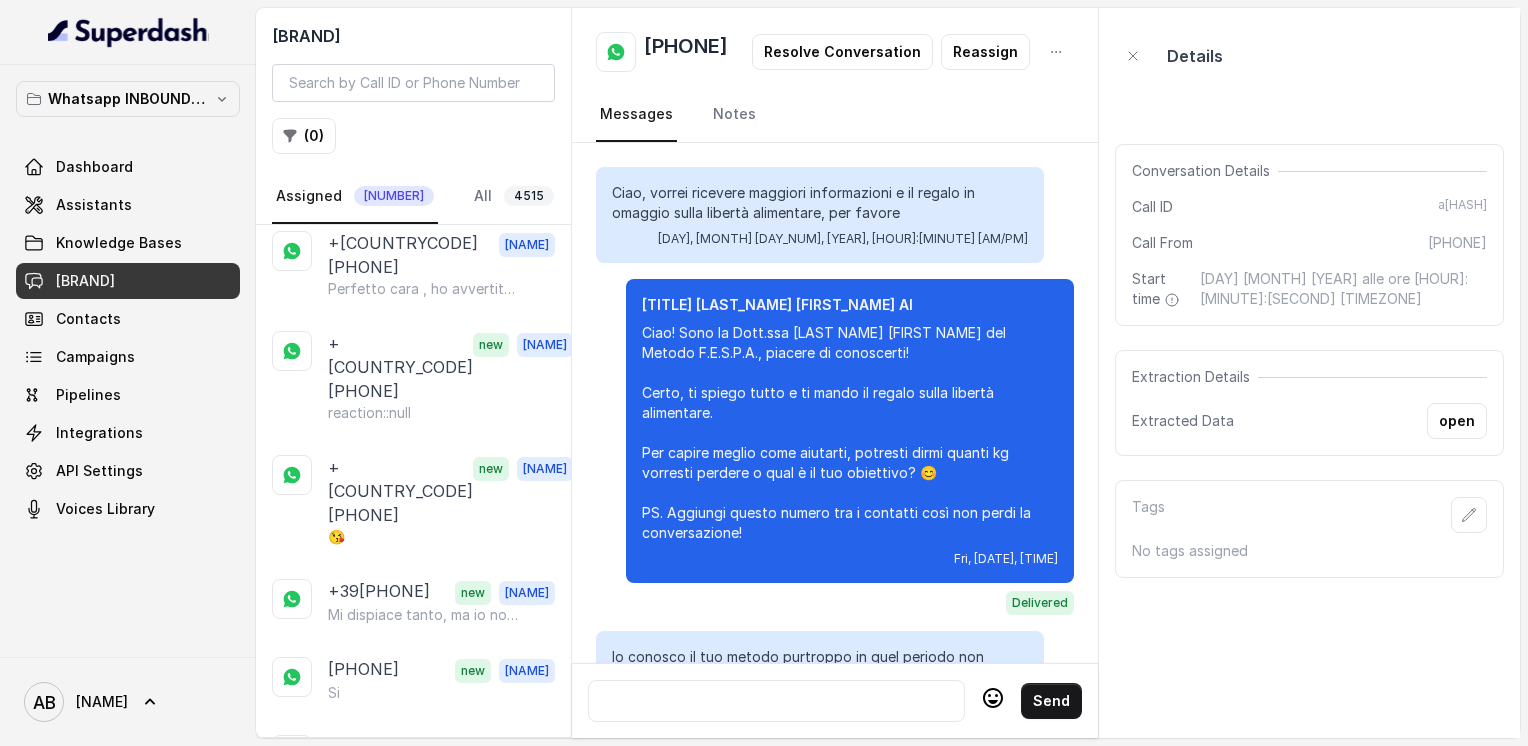 scroll, scrollTop: 2700, scrollLeft: 0, axis: vertical 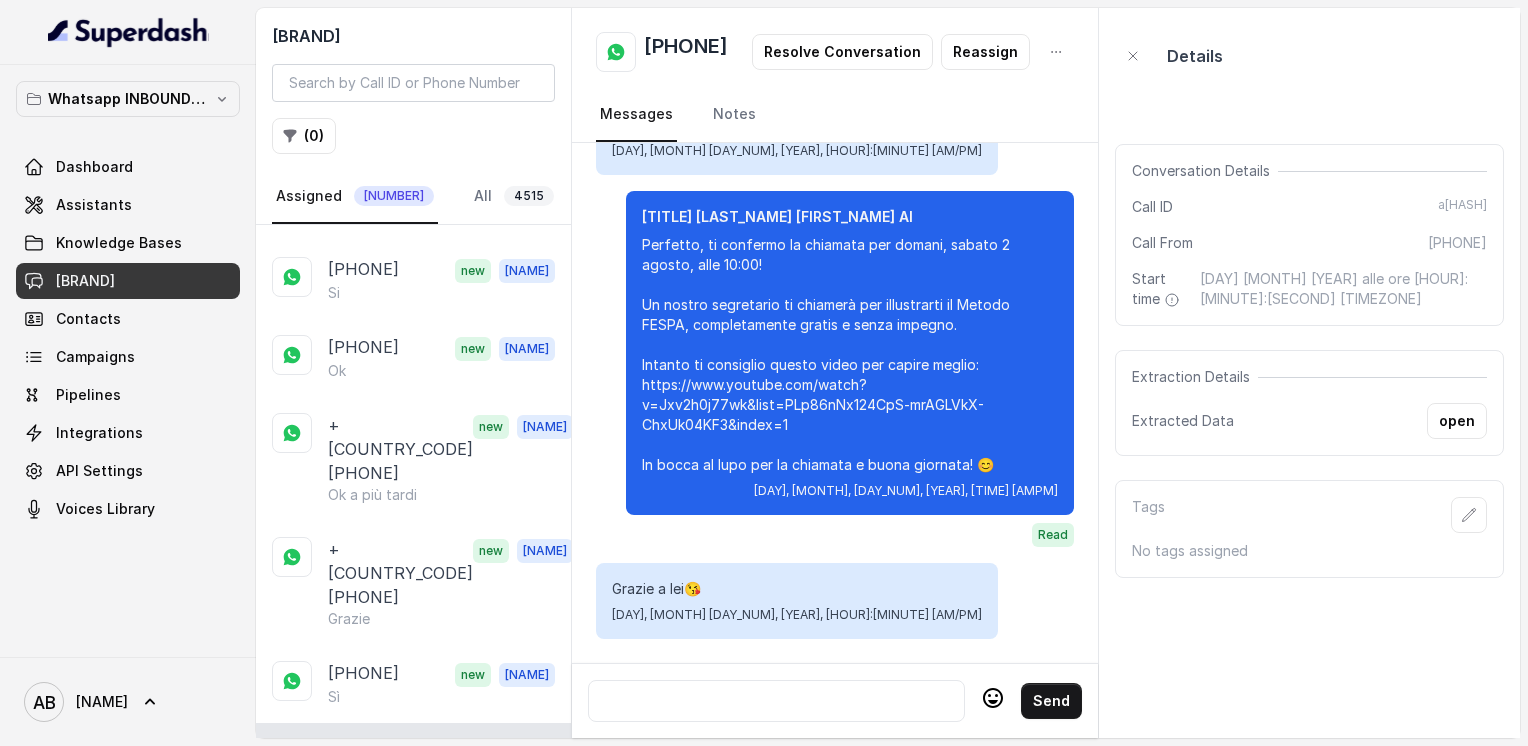 click on "Ok va bene" at bounding box center (365, 853) 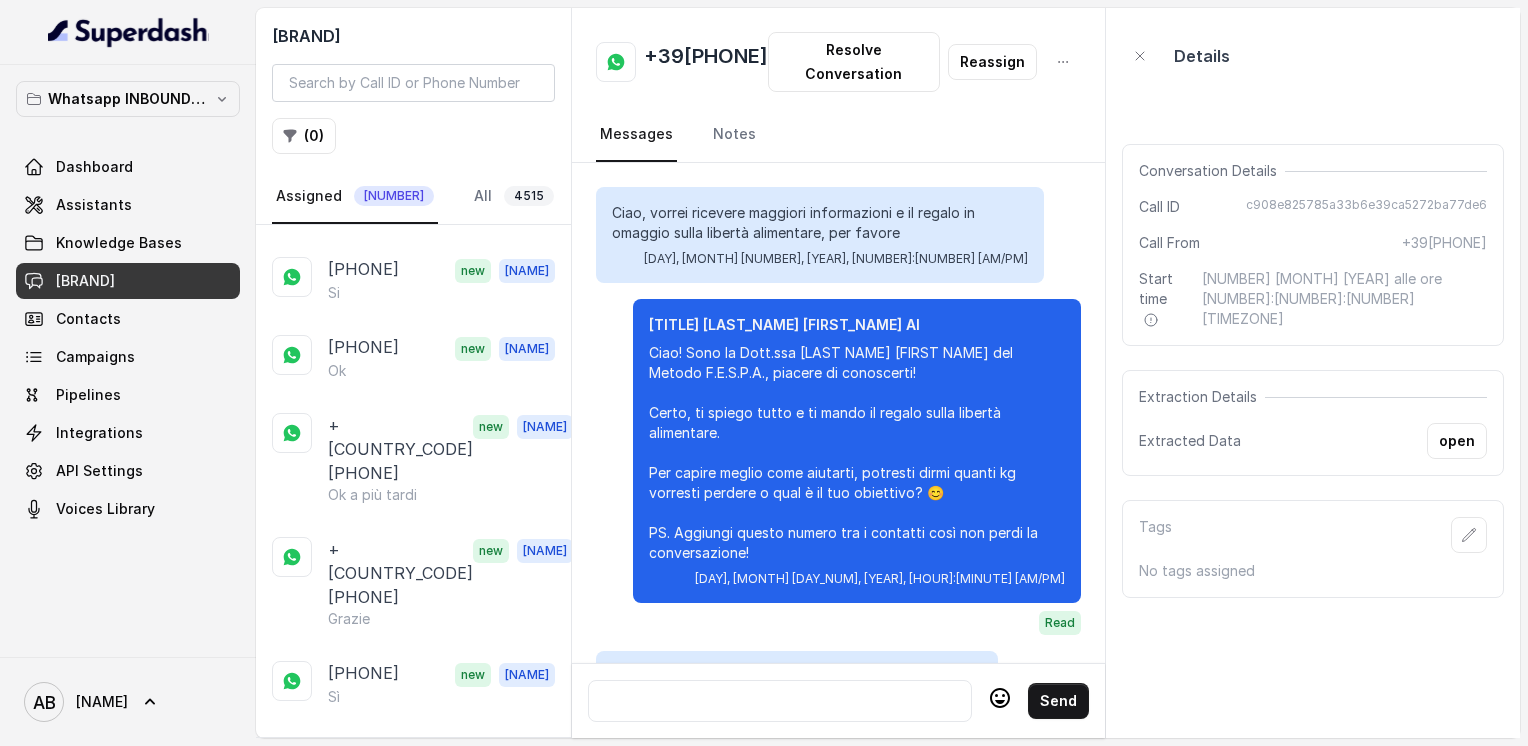 scroll, scrollTop: 1952, scrollLeft: 0, axis: vertical 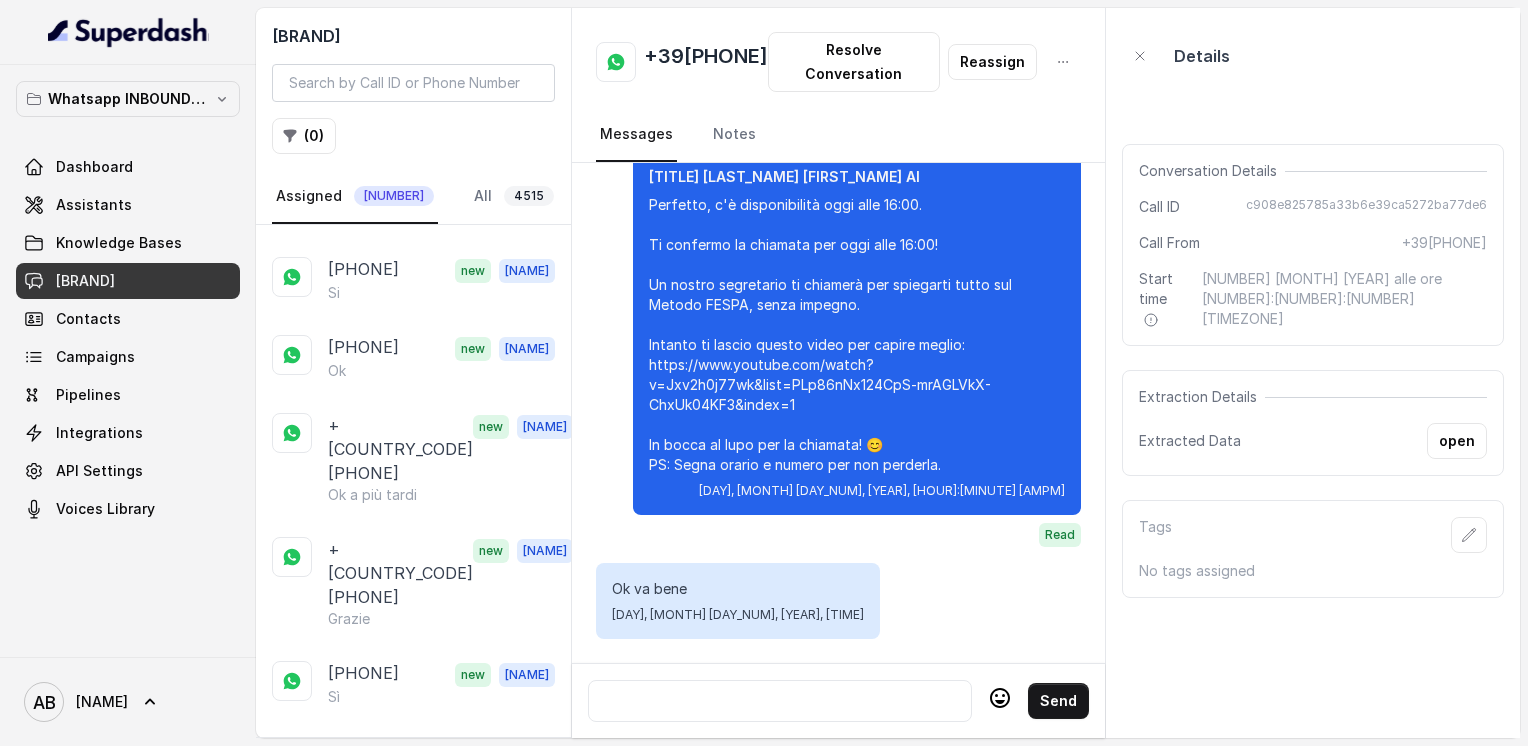 click on "[PHONE]" at bounding box center (363, 986) 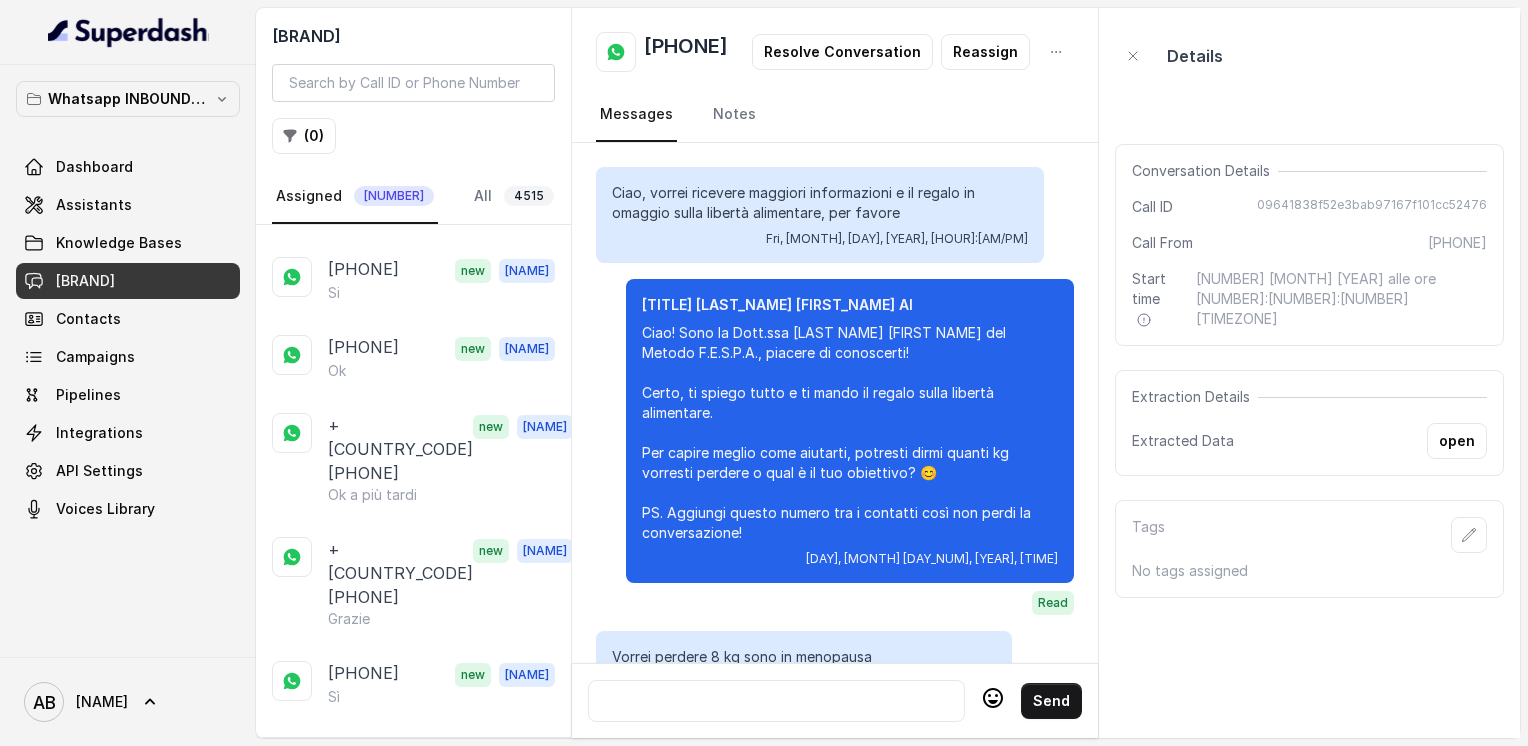 click on "Quindi dottoressa mi devi aspettare una telefonata?" at bounding box center (424, 1087) 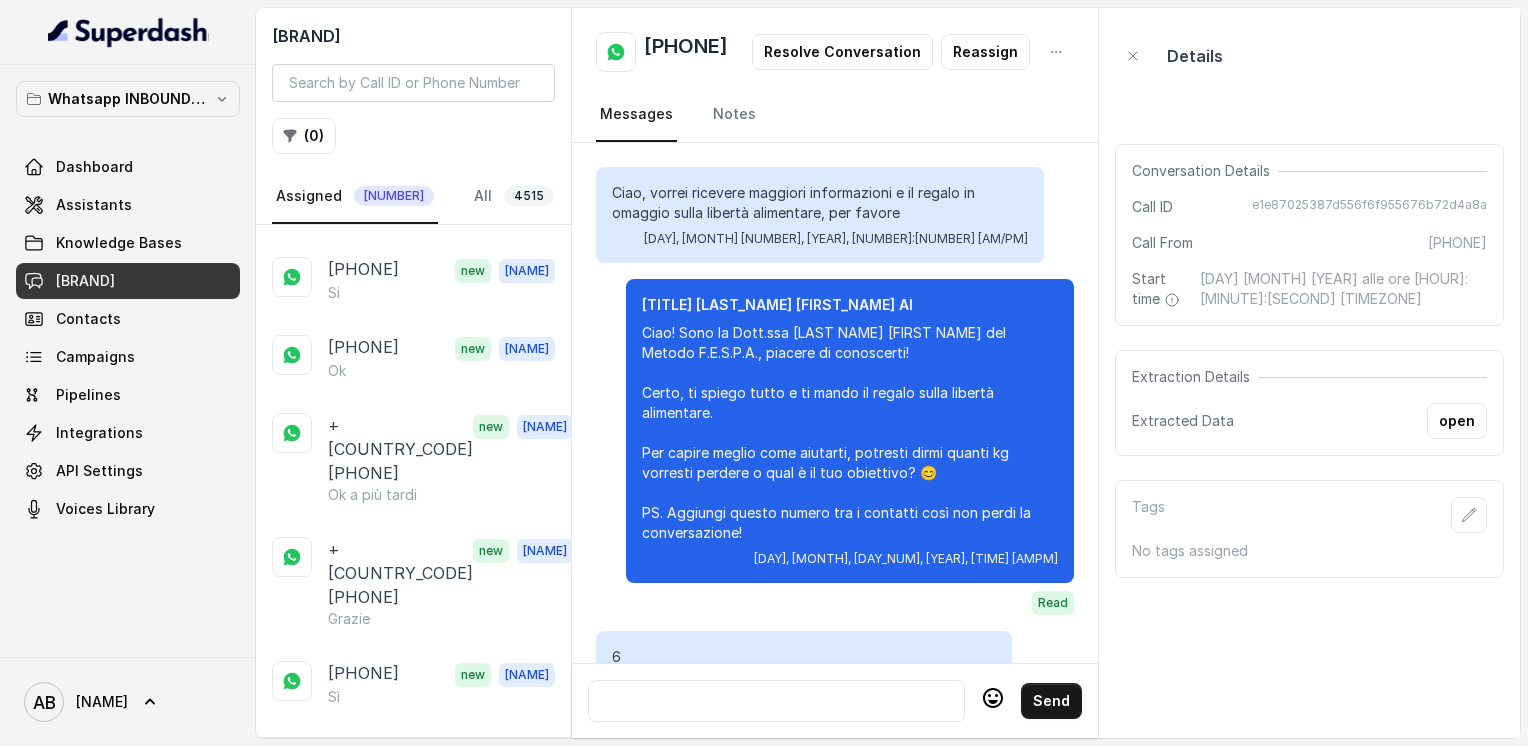 scroll, scrollTop: 2064, scrollLeft: 0, axis: vertical 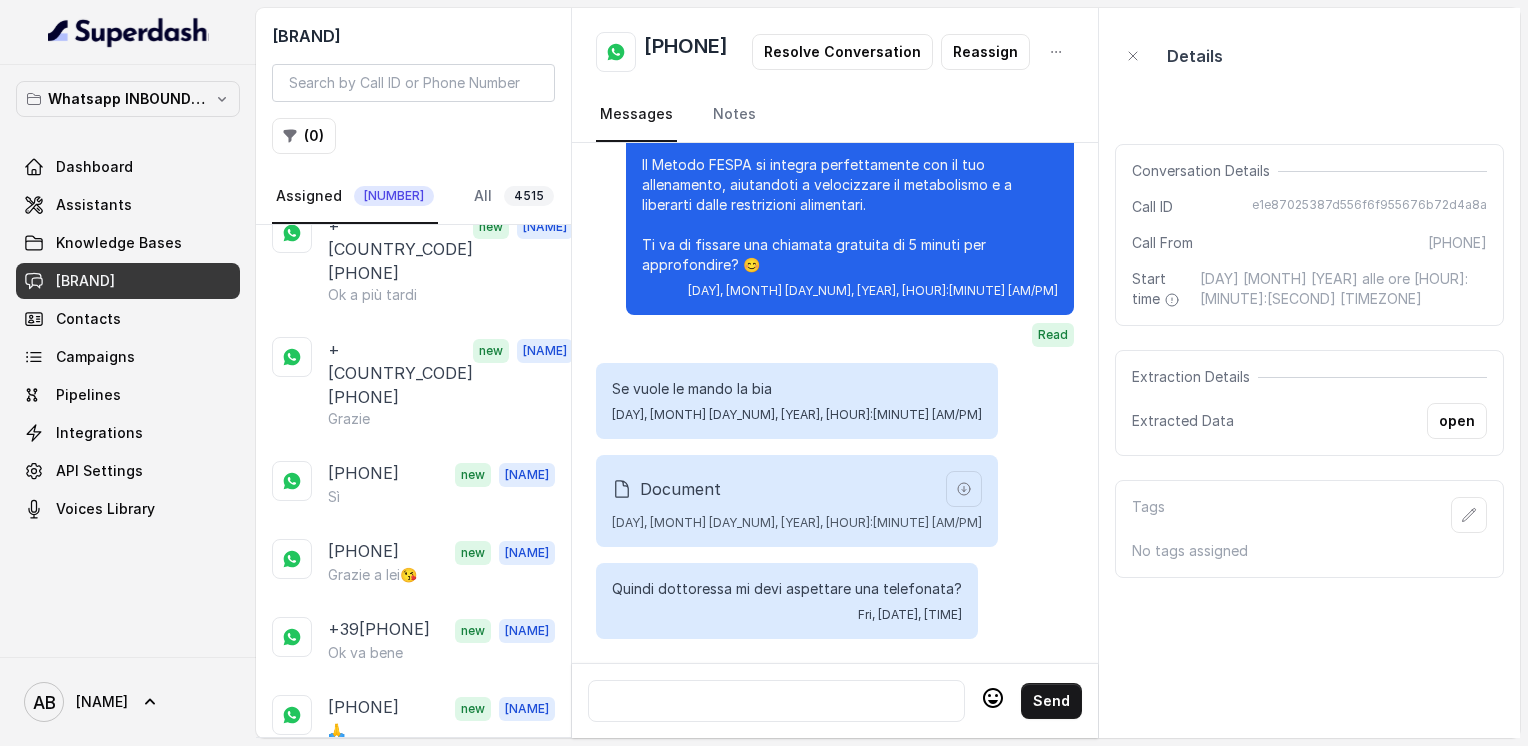 click on "+[COUNTRYCODE][PHONE]" at bounding box center [397, 1043] 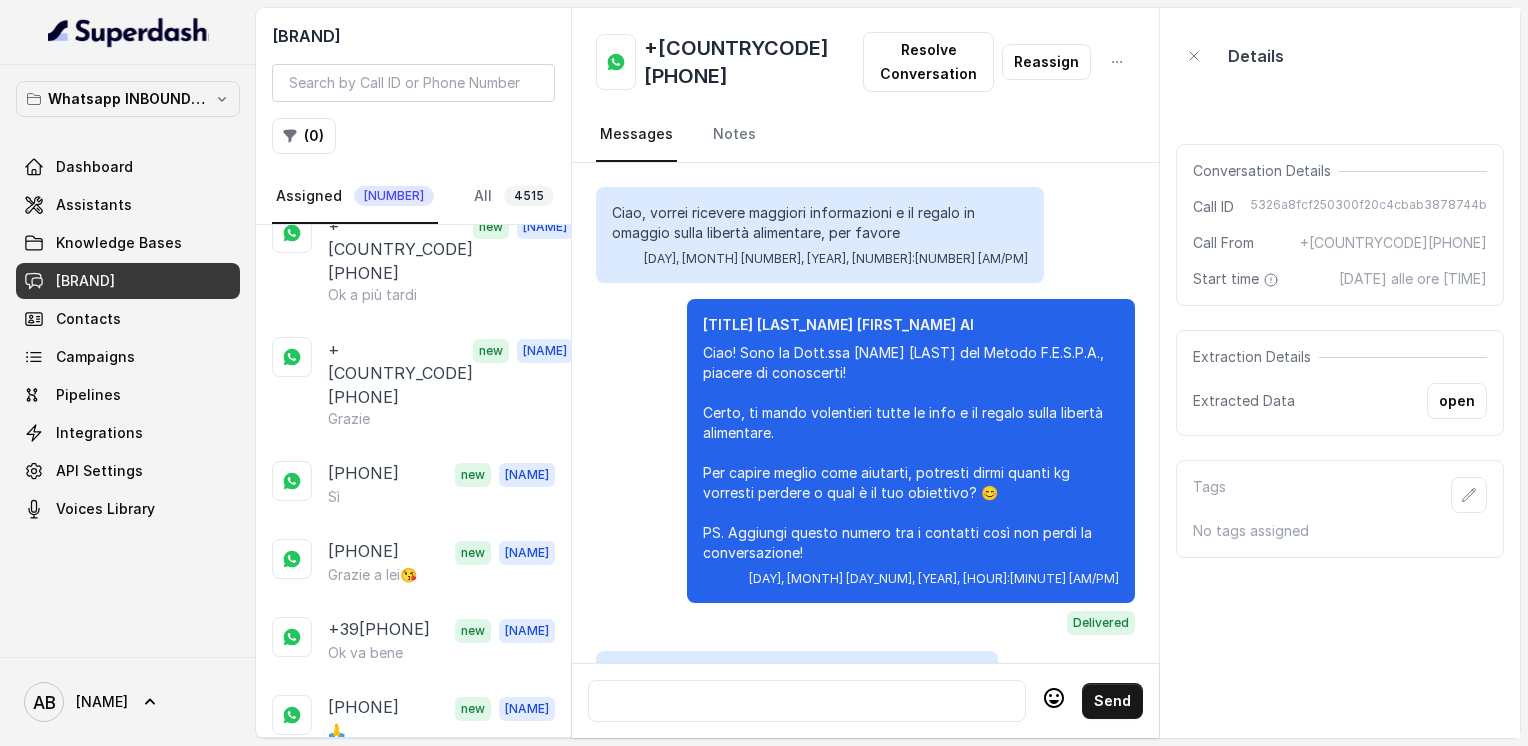 scroll, scrollTop: 2972, scrollLeft: 0, axis: vertical 